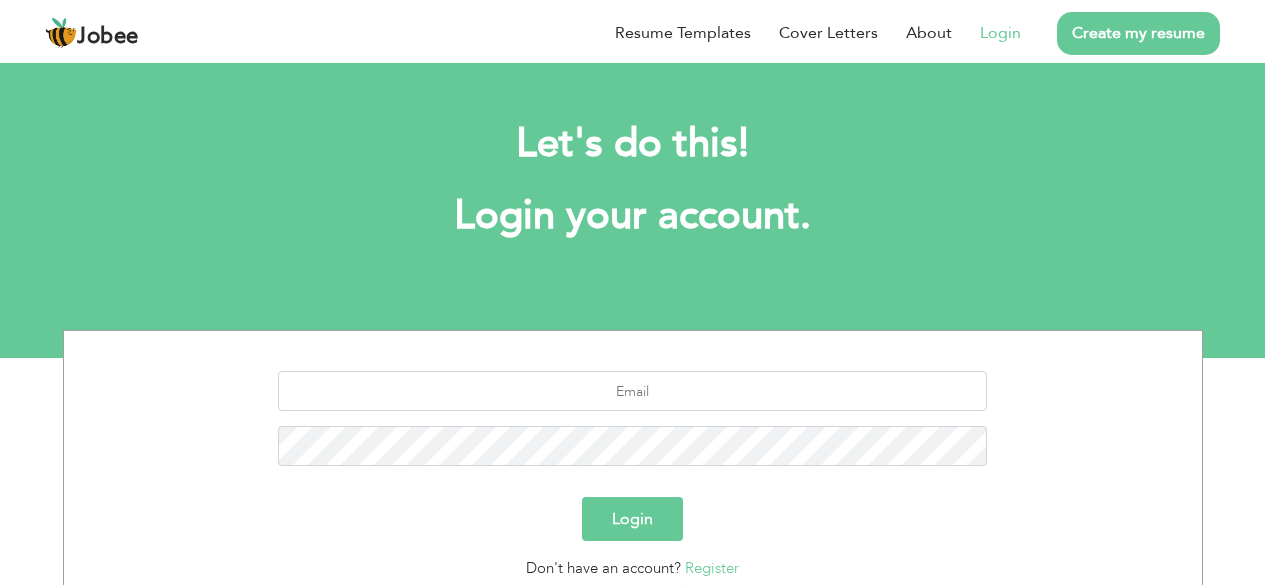 scroll, scrollTop: 0, scrollLeft: 0, axis: both 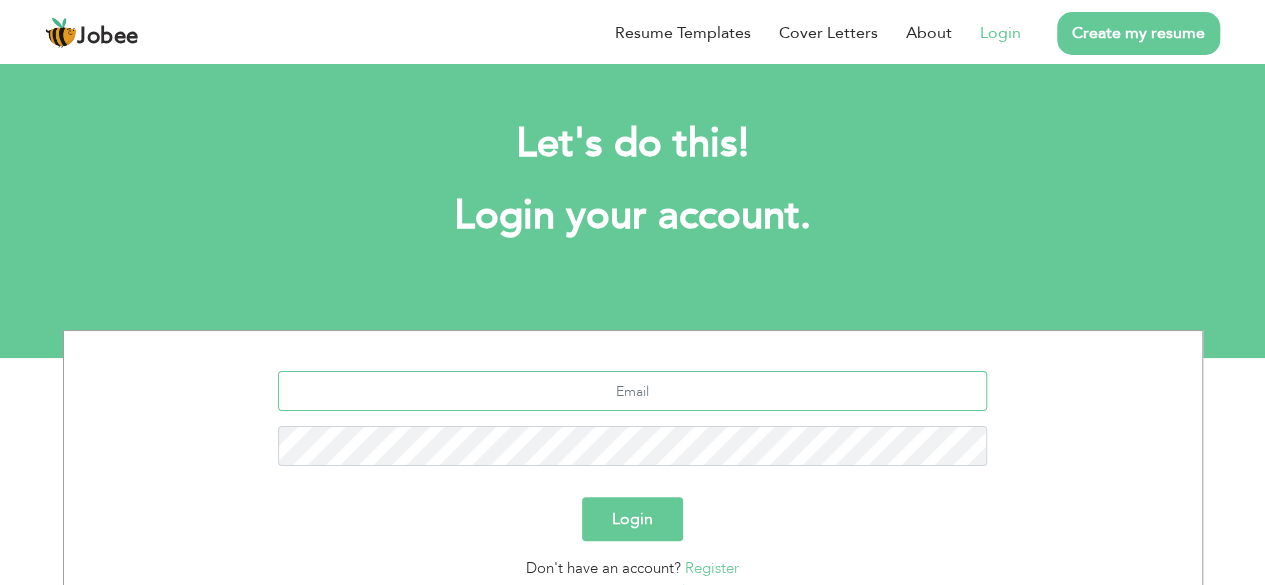 type on "[EMAIL_ADDRESS][DOMAIN_NAME]" 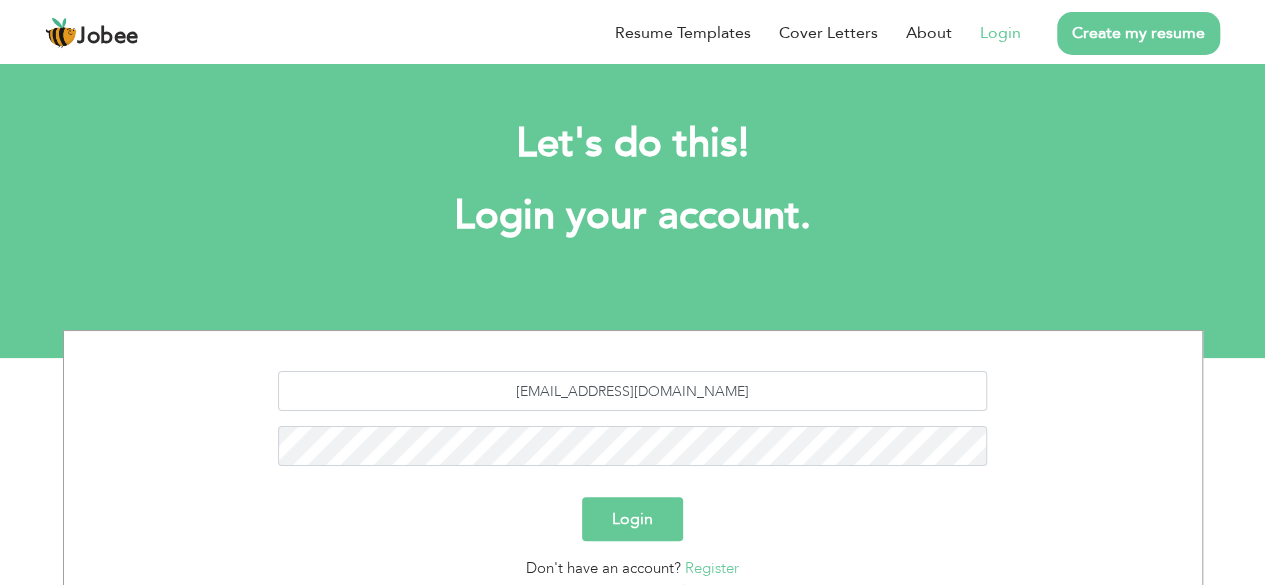 click on "Login" at bounding box center (632, 519) 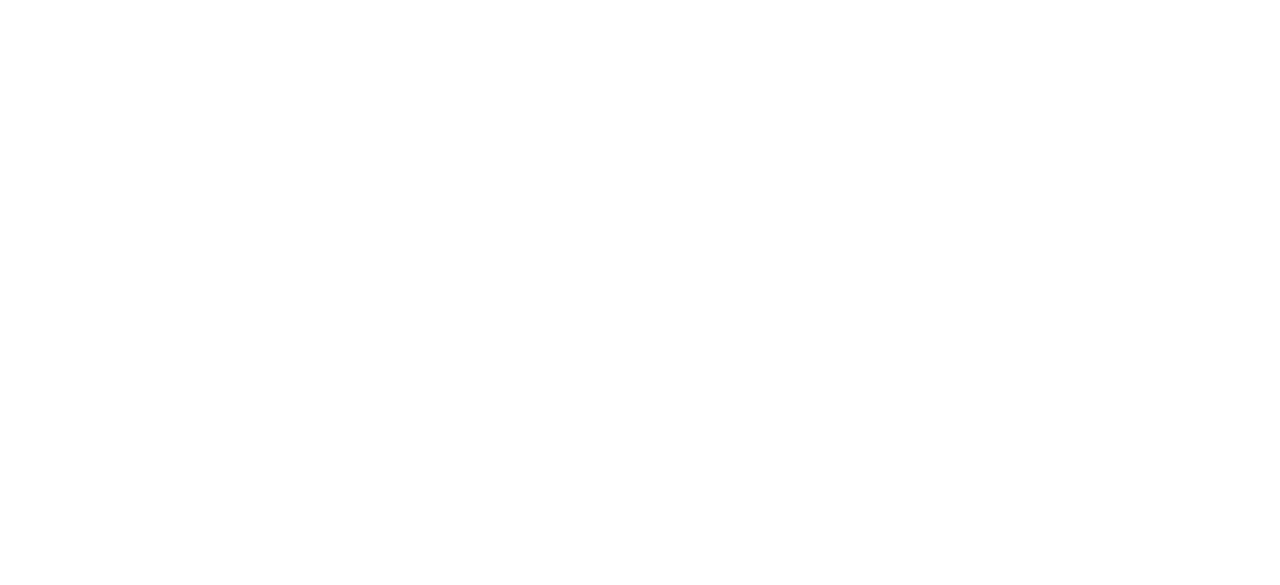 scroll, scrollTop: 0, scrollLeft: 0, axis: both 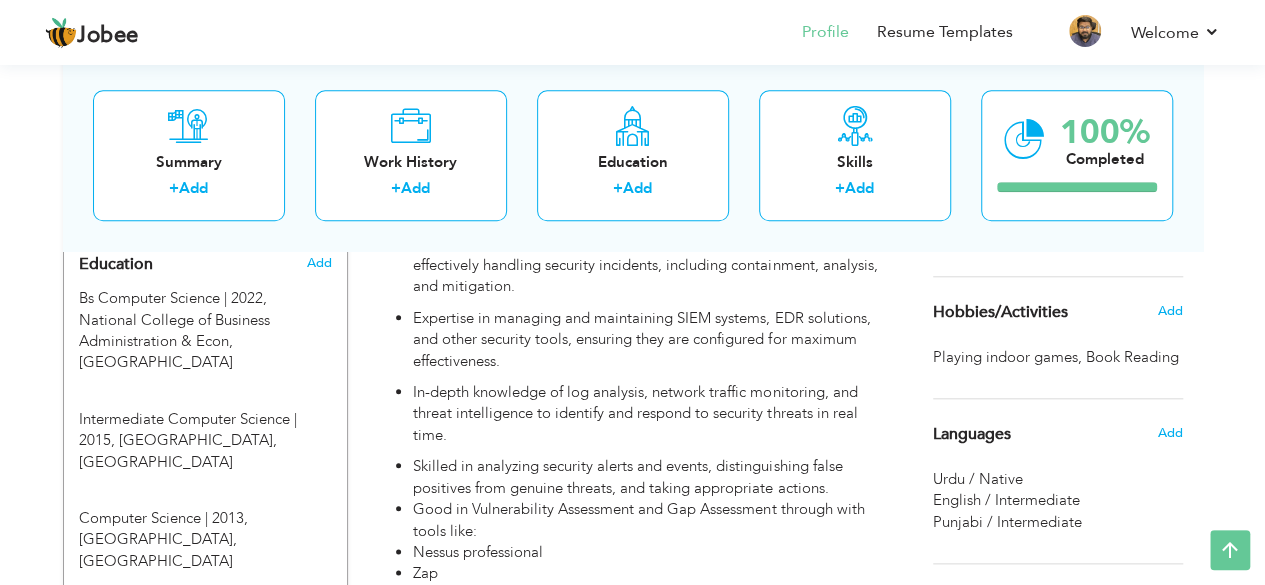 click on "Hobbies/Activities
Add" at bounding box center (1058, 312) 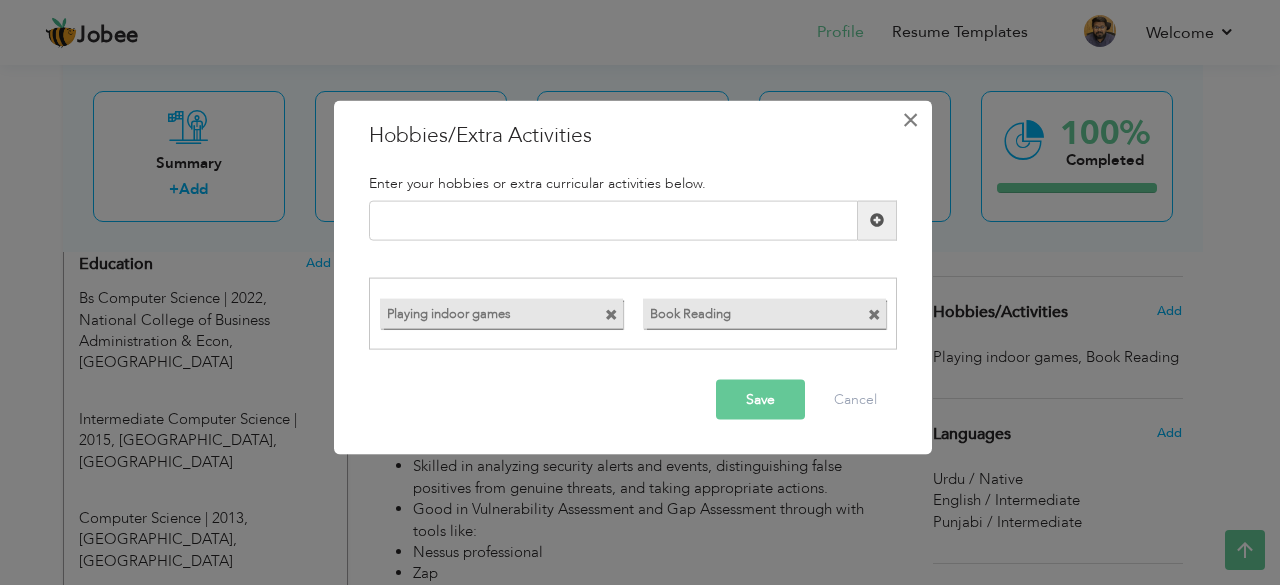 click on "×" at bounding box center (911, 119) 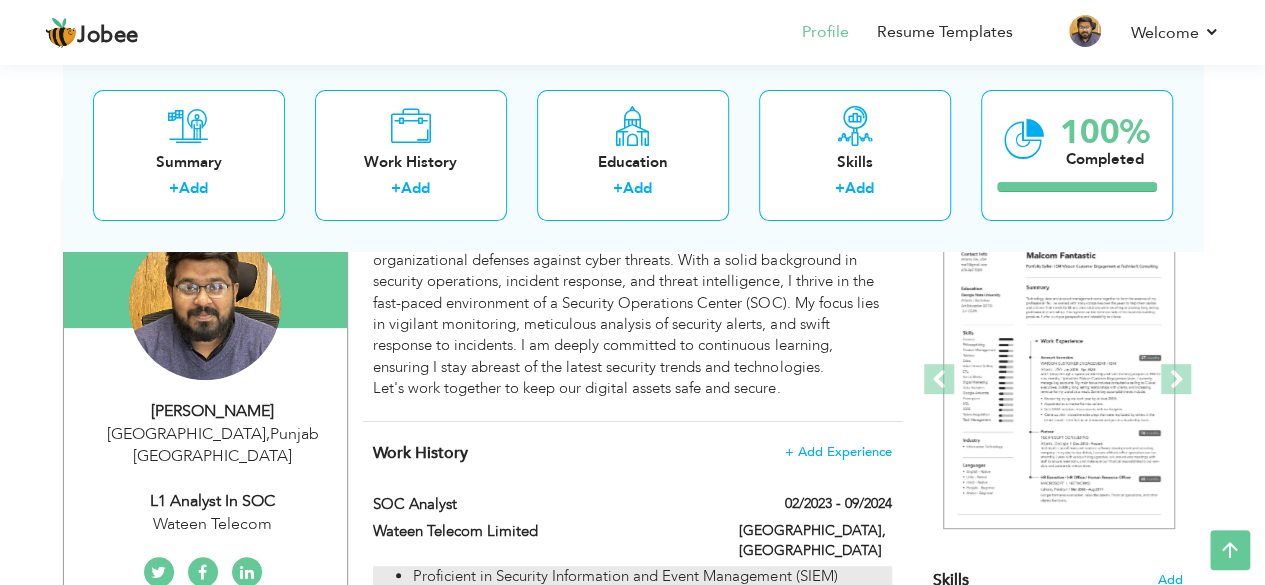 scroll, scrollTop: 188, scrollLeft: 0, axis: vertical 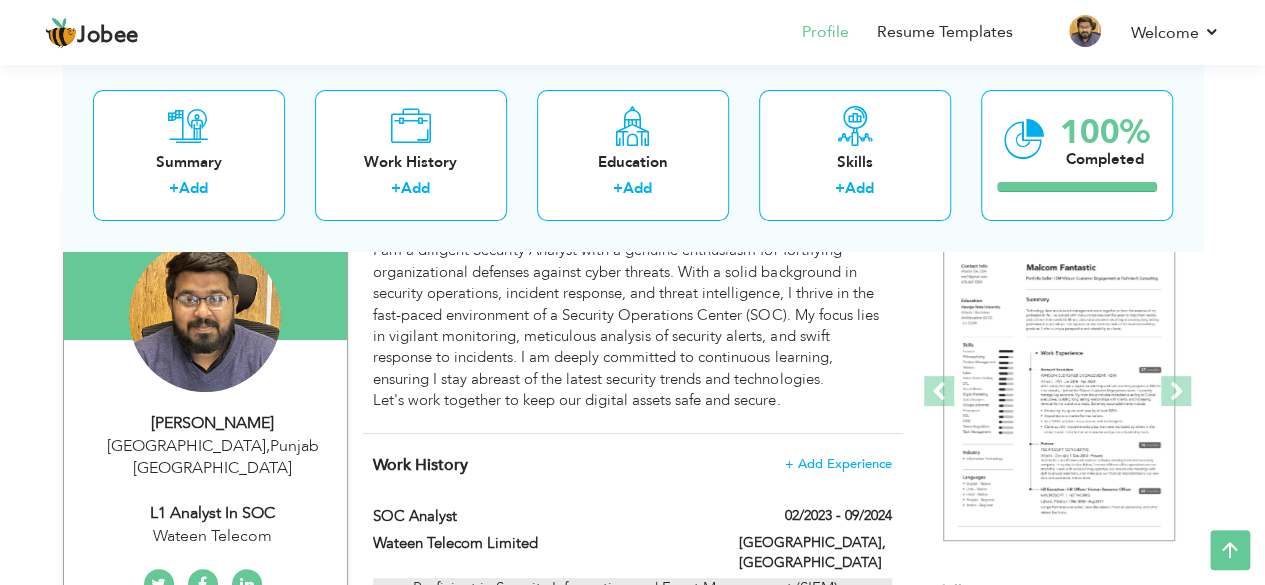 click on "Work History
+ Add Experience
SOC Analyst
02/2023 - 09/2024
SOC Analyst
02/2023 - 09/2024" at bounding box center [633, 888] 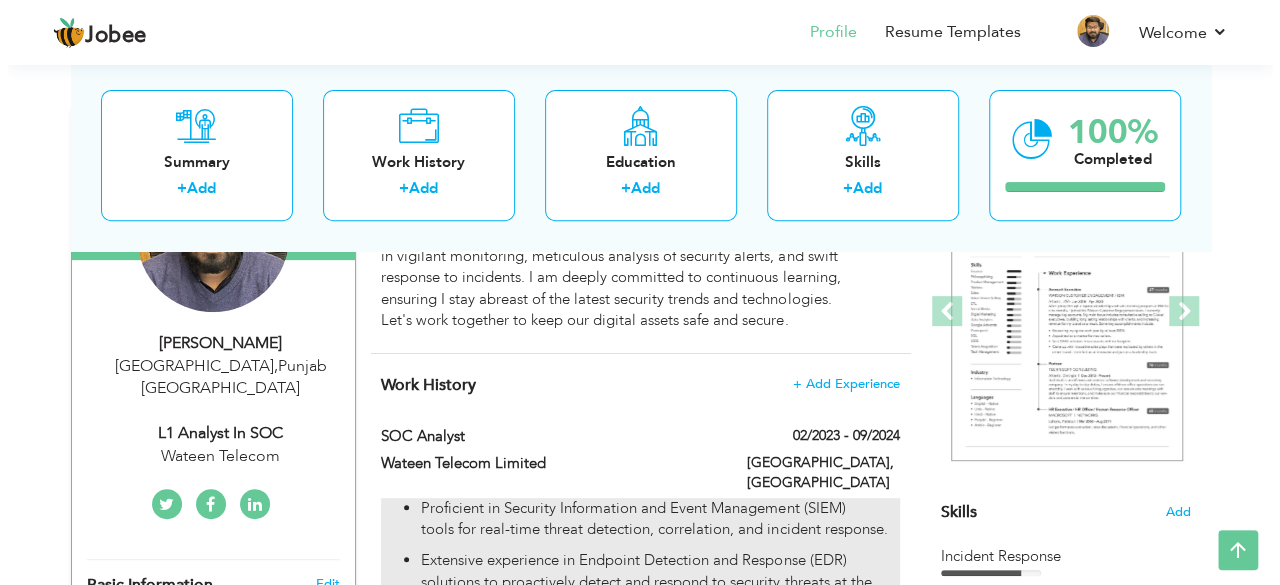scroll, scrollTop: 294, scrollLeft: 0, axis: vertical 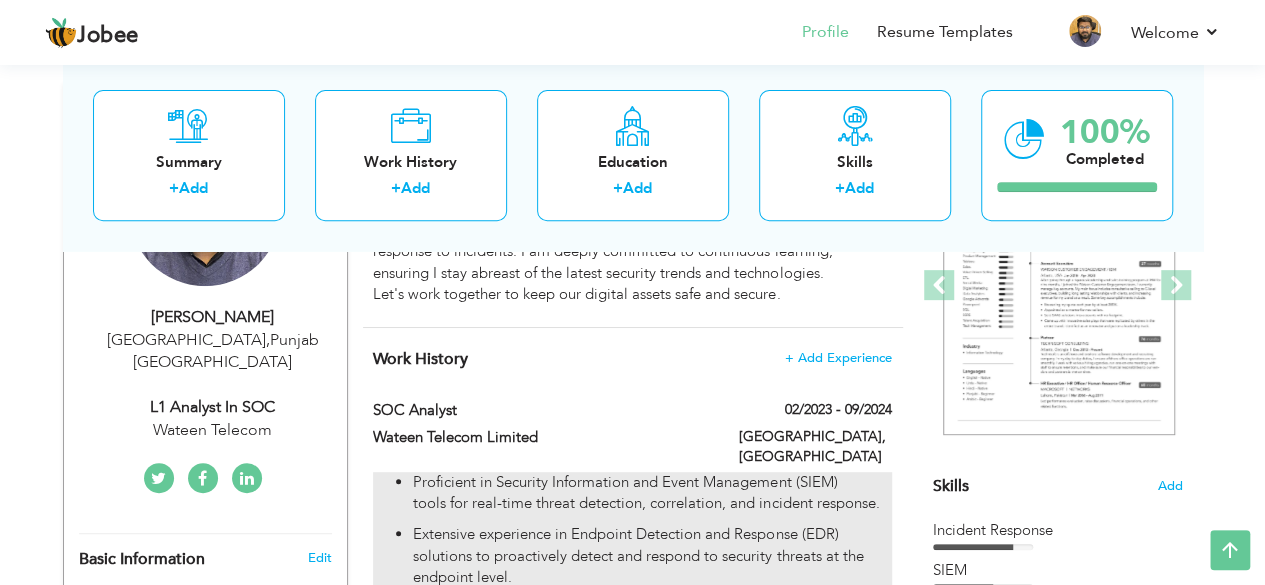 click on "Lahore, Pakistan" at bounding box center (815, 447) 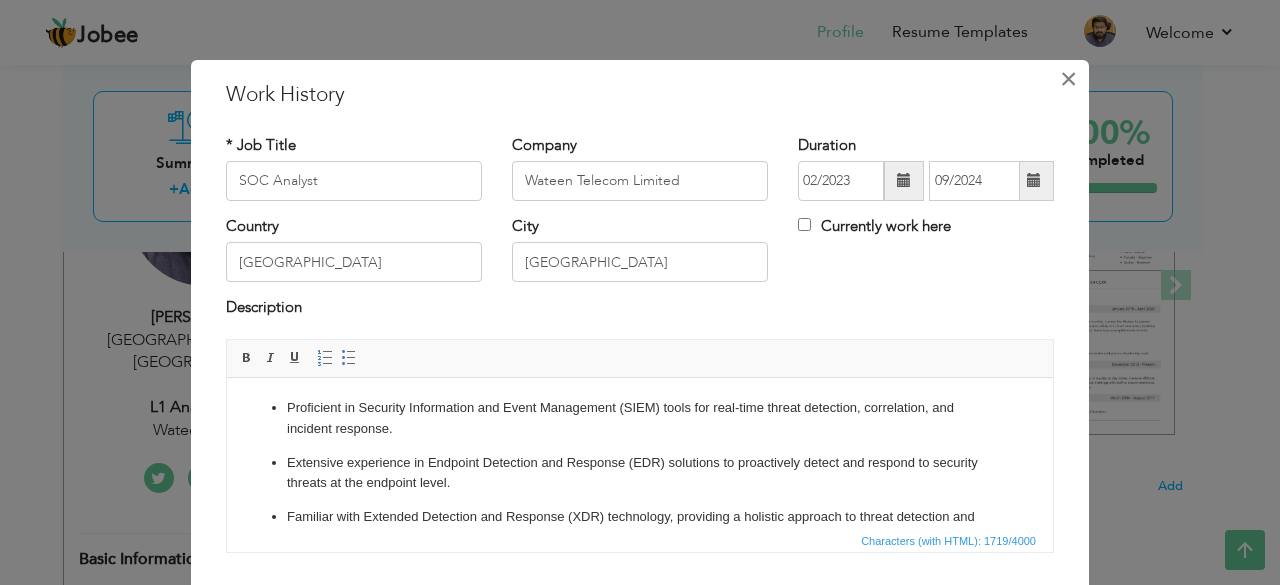 click on "×" at bounding box center [1068, 79] 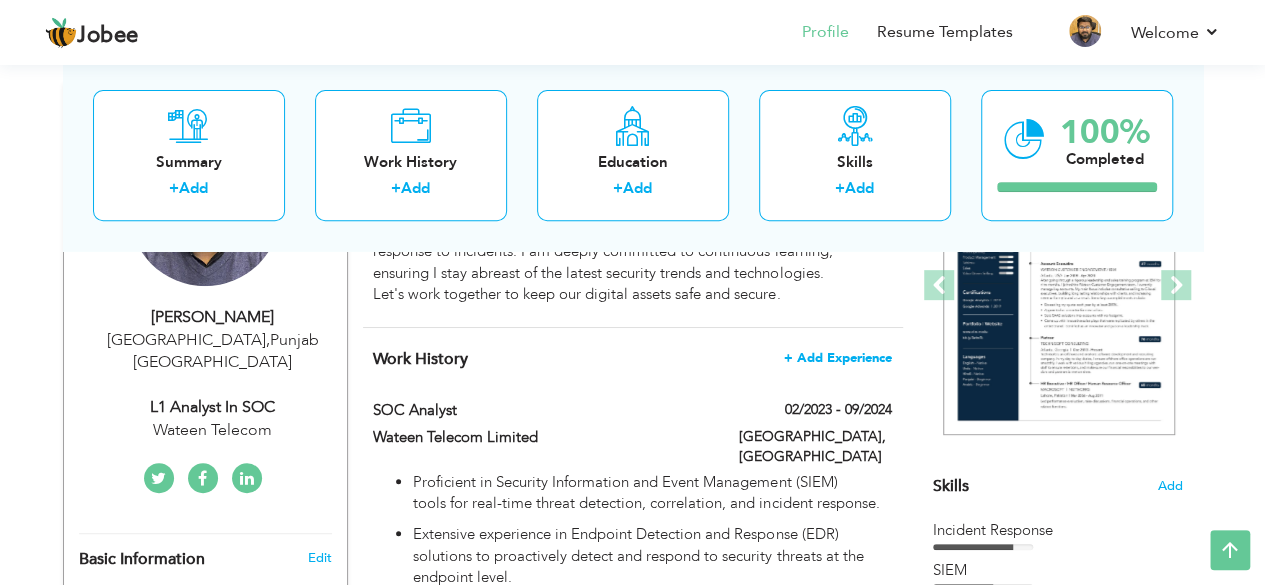 click on "+ Add Experience" at bounding box center [838, 358] 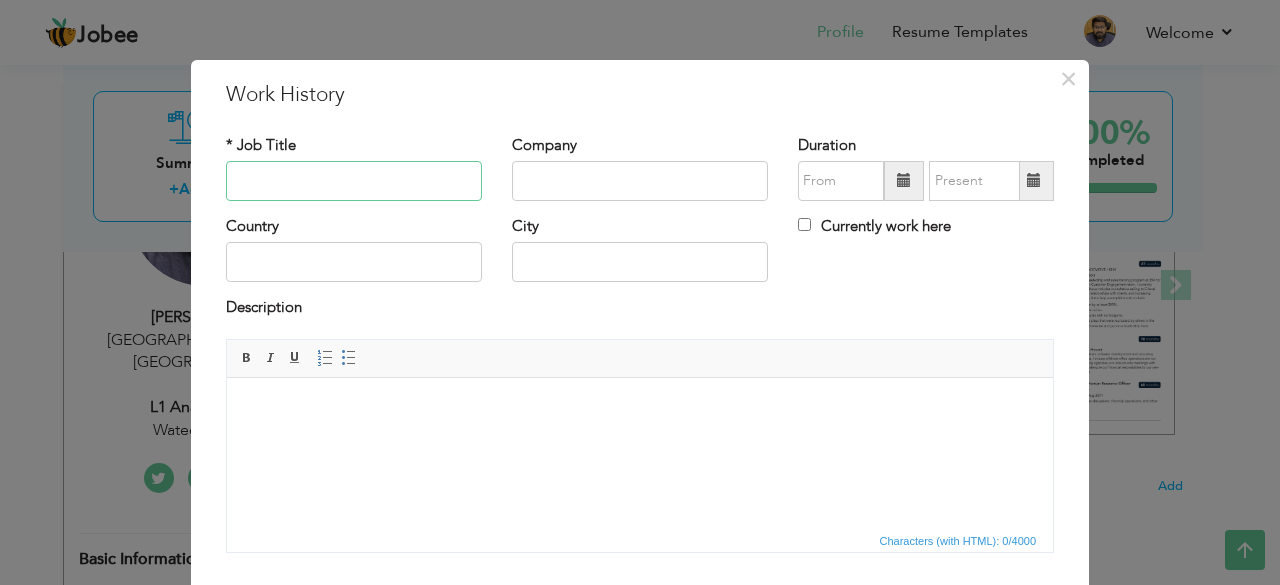 click at bounding box center [354, 181] 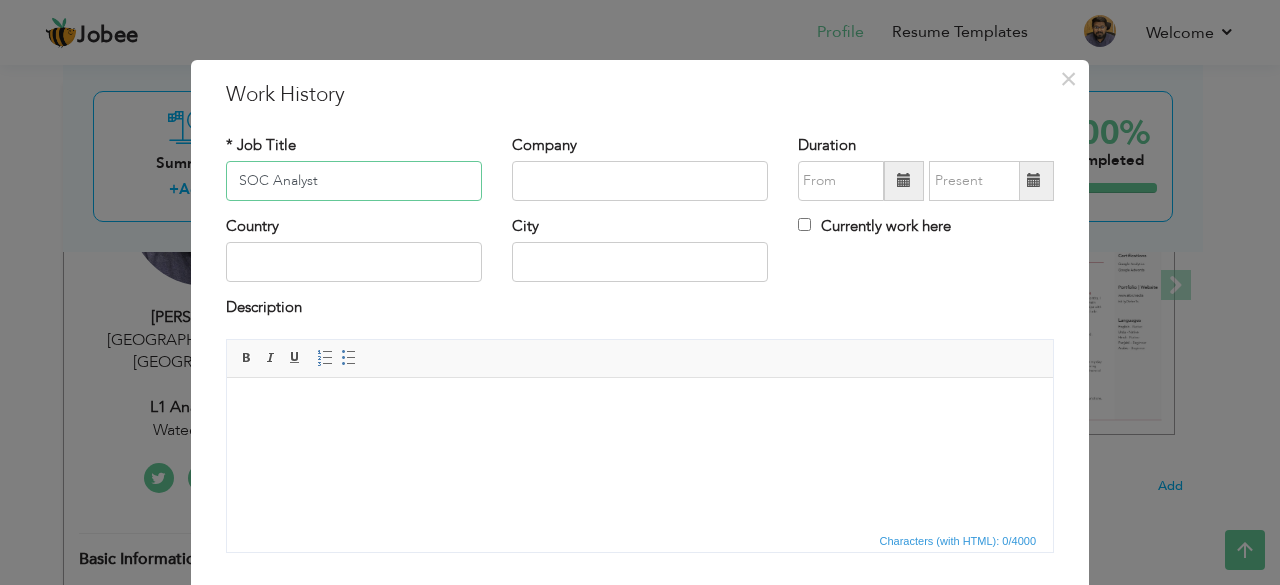 type on "SOC Analyst" 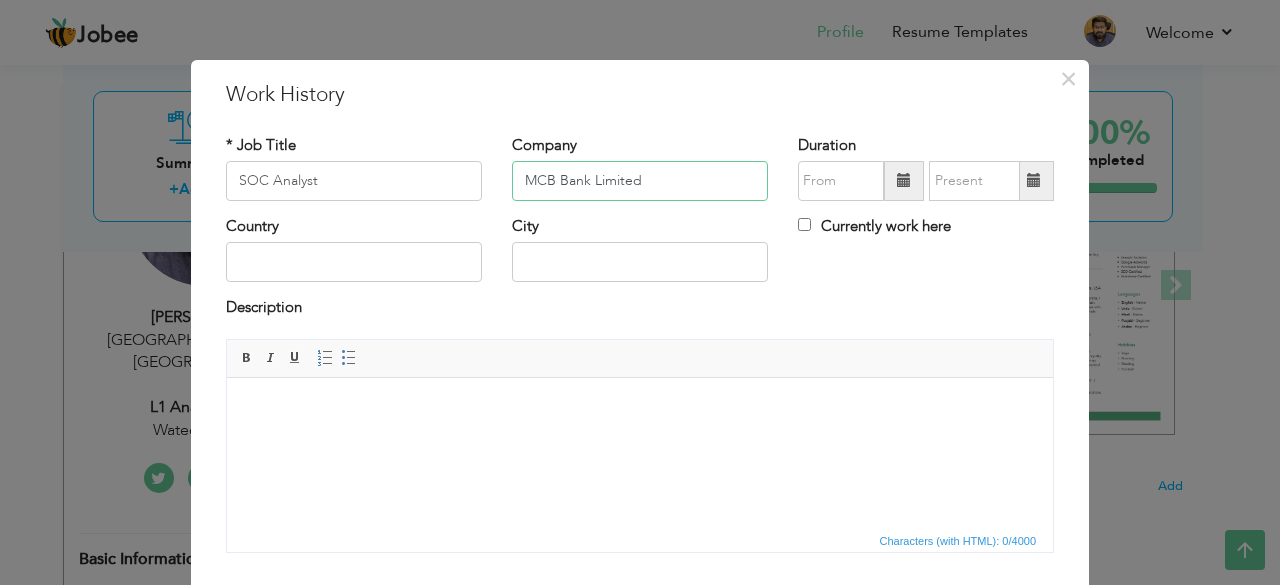 type on "MCB Bank Limited" 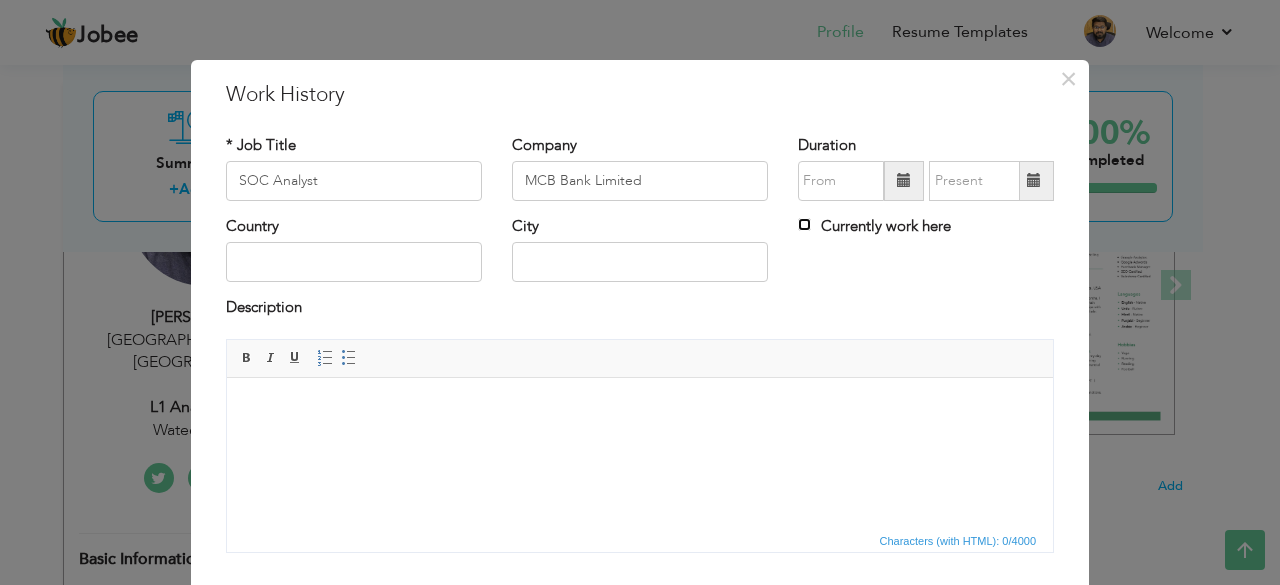 click on "Currently work here" at bounding box center [804, 224] 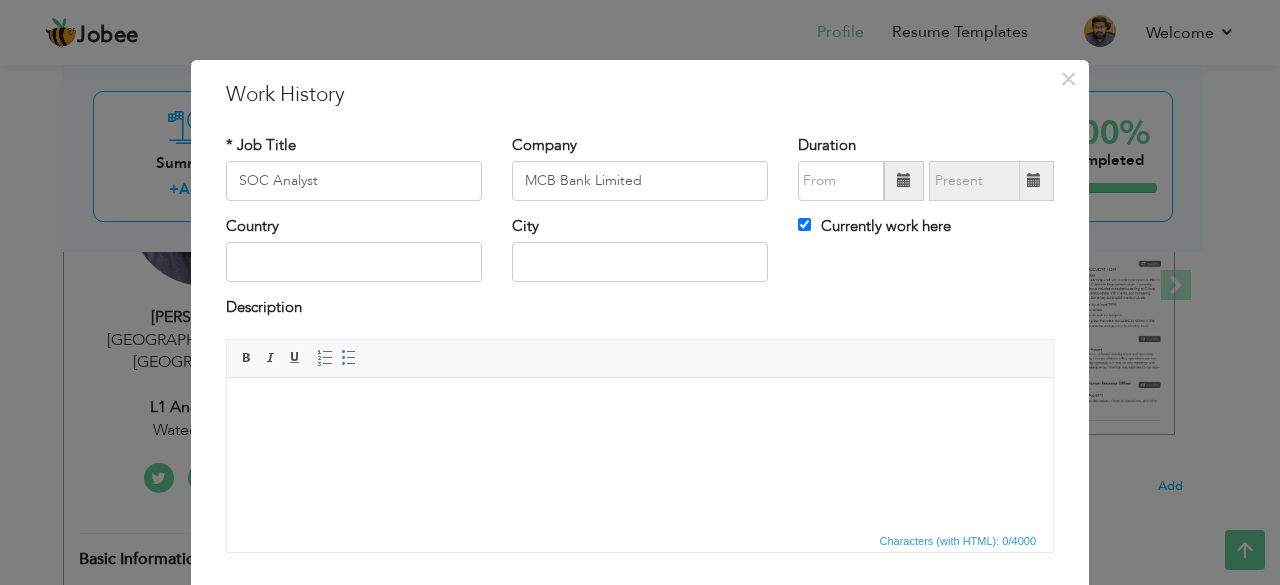 click at bounding box center (904, 181) 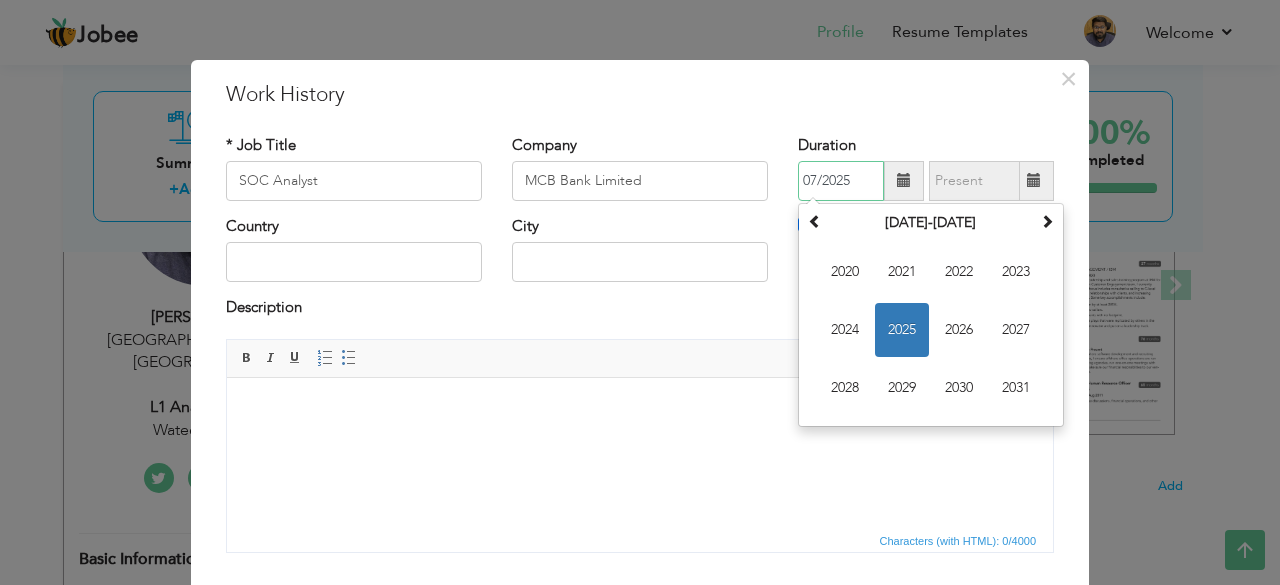 click on "2025" at bounding box center (902, 330) 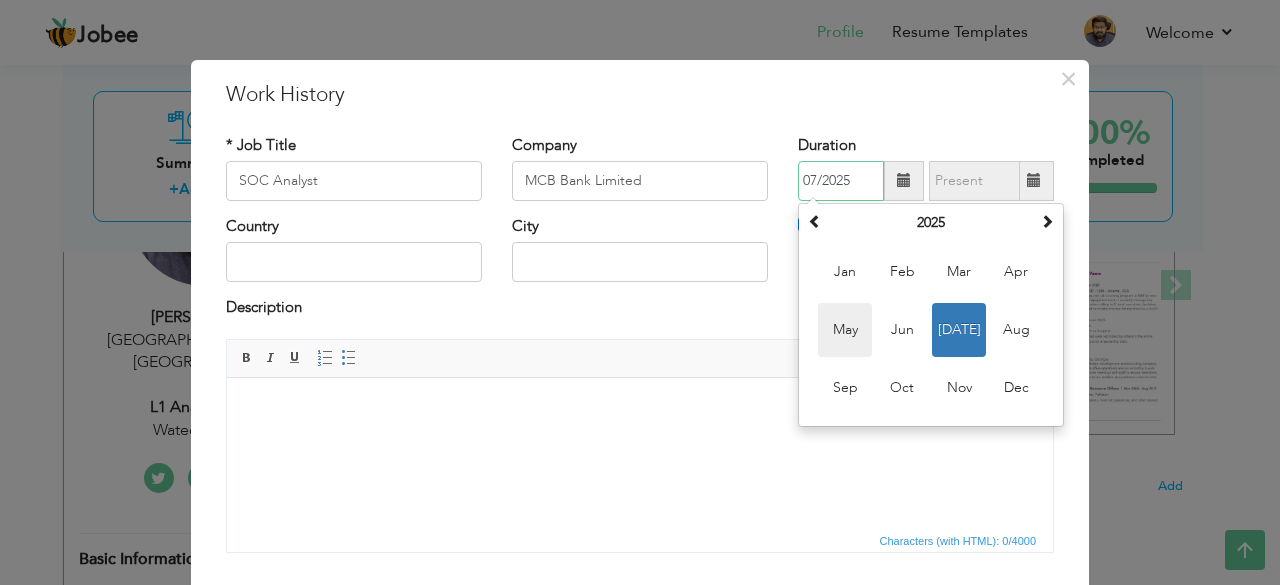 click on "May" at bounding box center (845, 330) 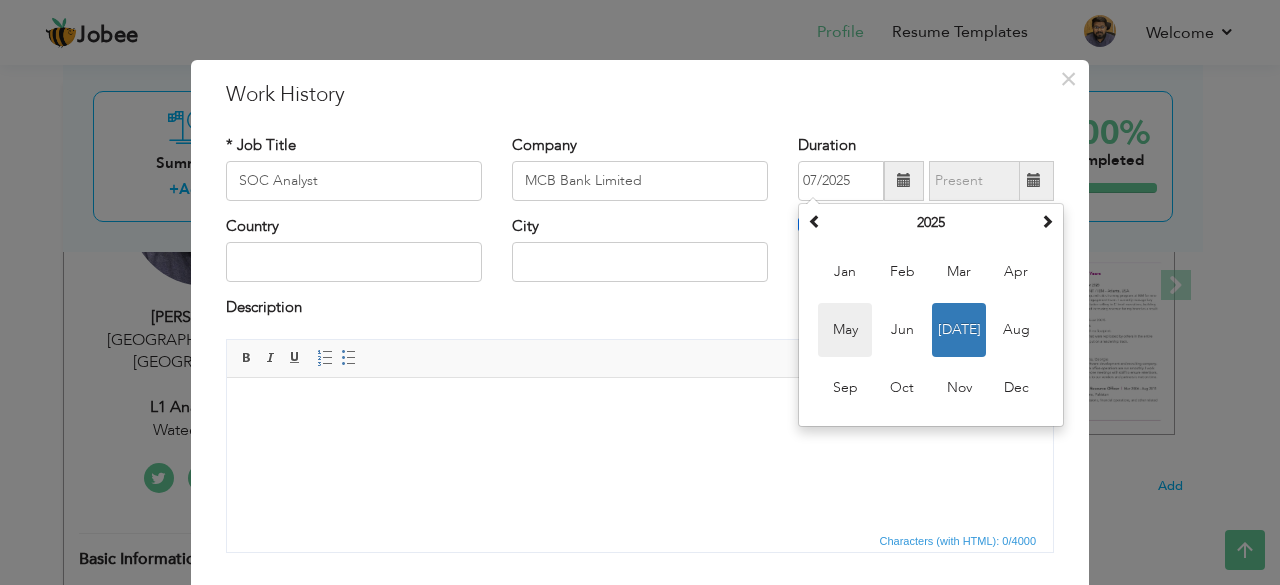 type on "05/2025" 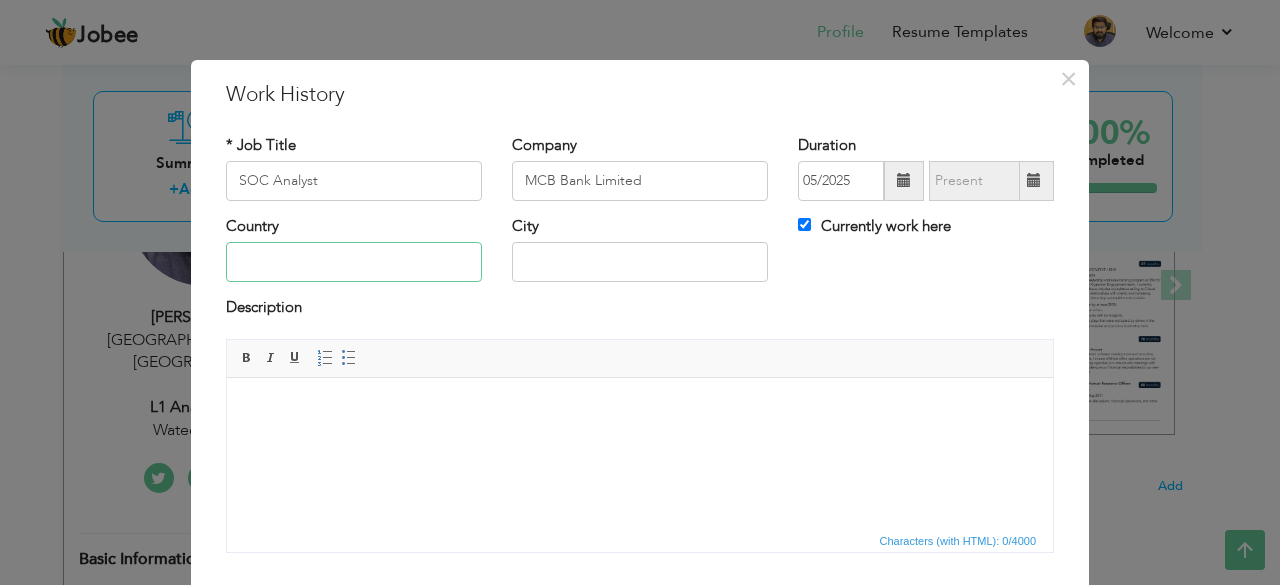 click at bounding box center (354, 262) 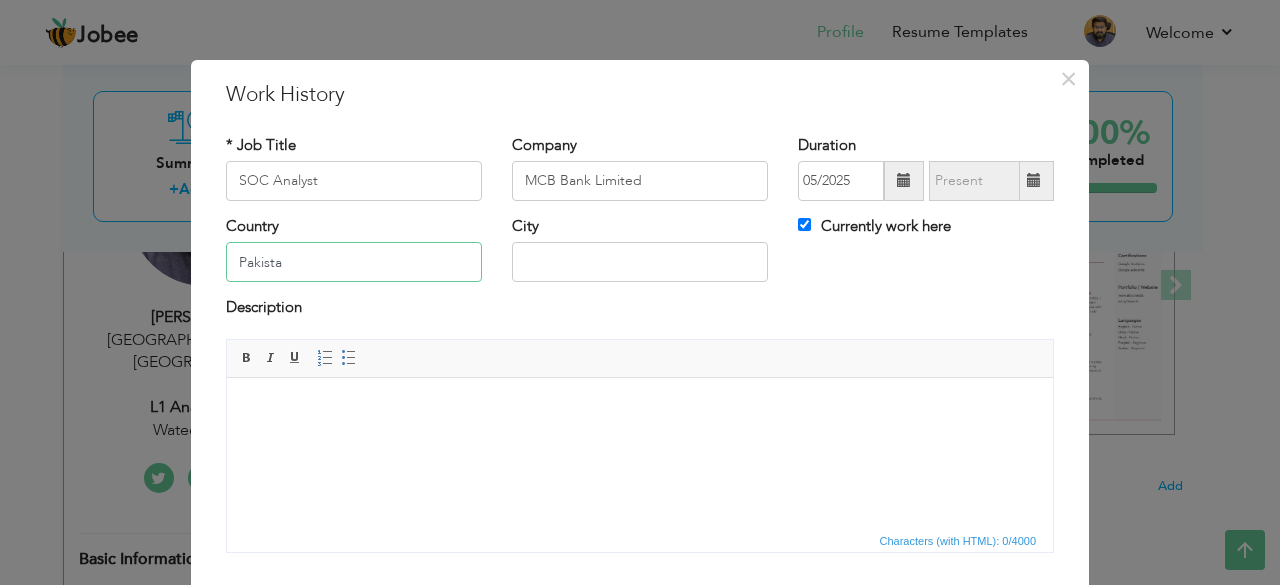 type on "Pakistan" 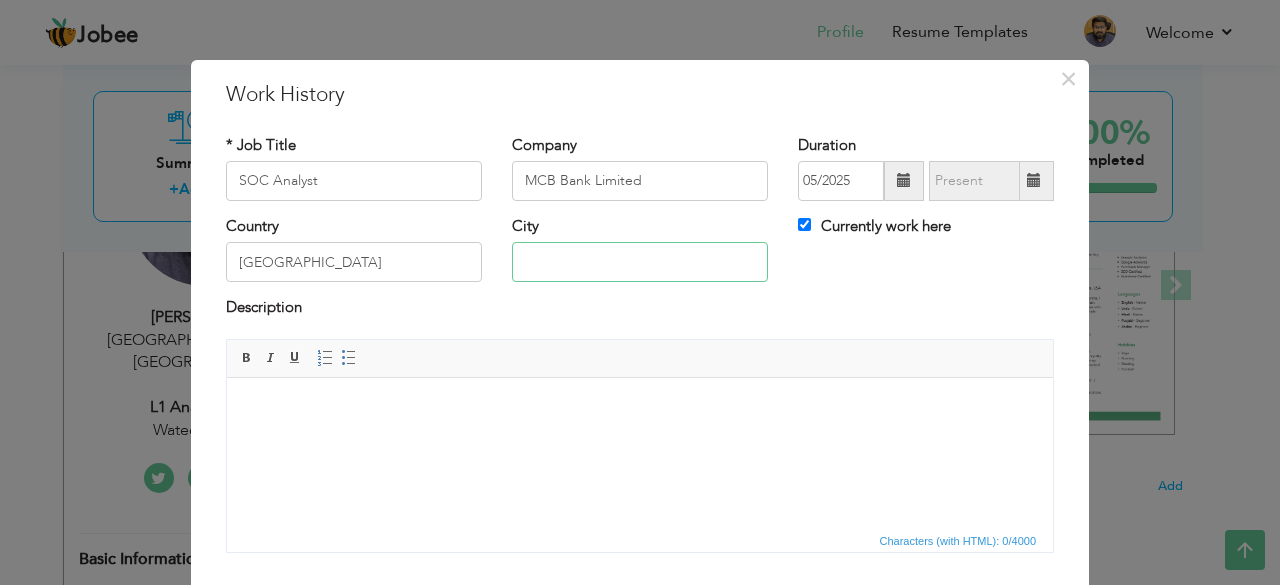 type on "Lahore" 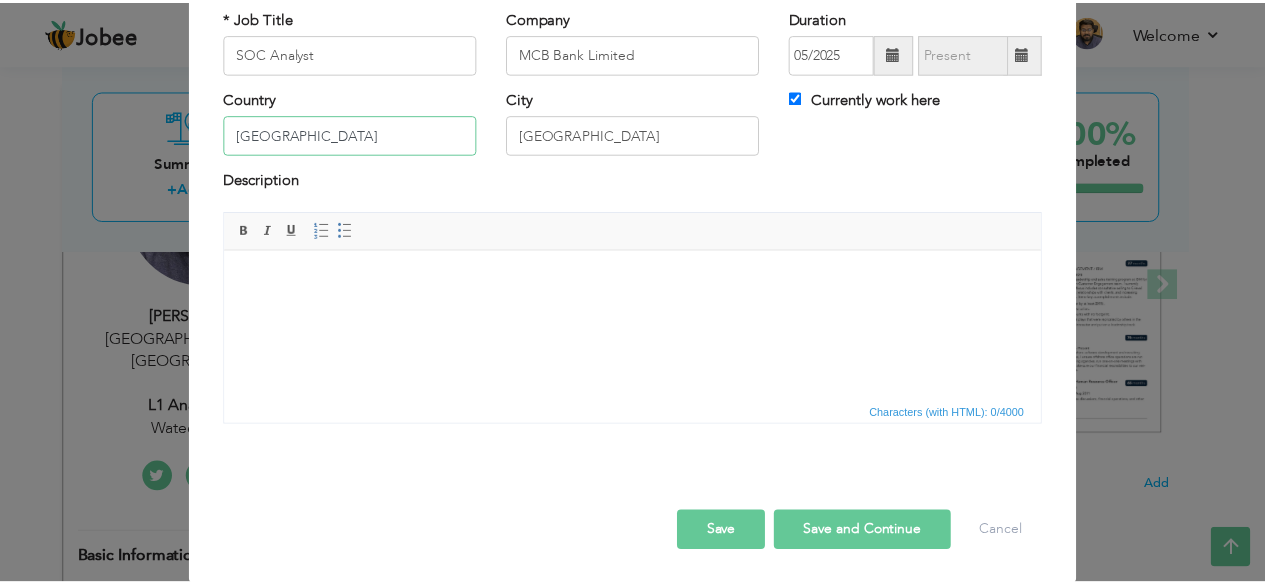 scroll, scrollTop: 128, scrollLeft: 0, axis: vertical 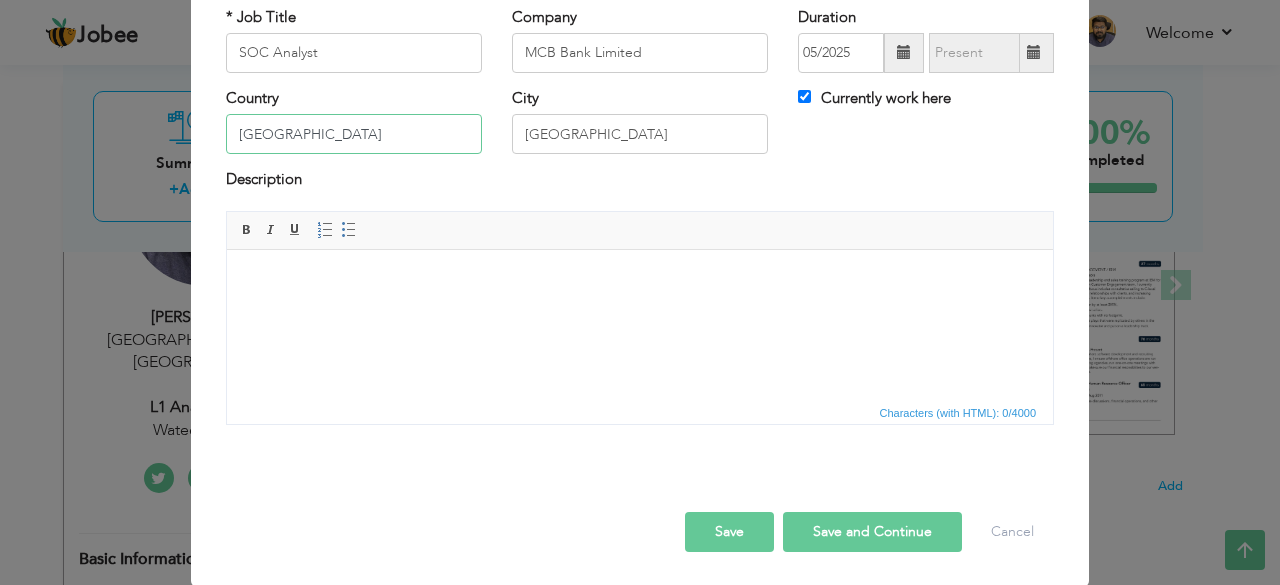 type on "Pakistan" 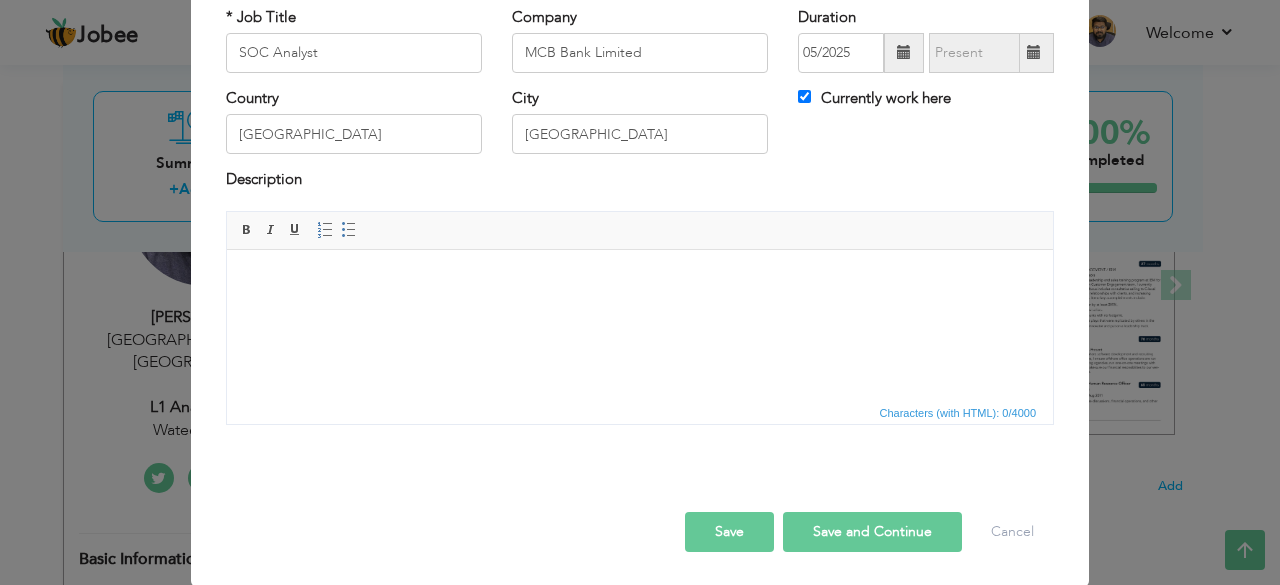 click on "Save" at bounding box center [729, 532] 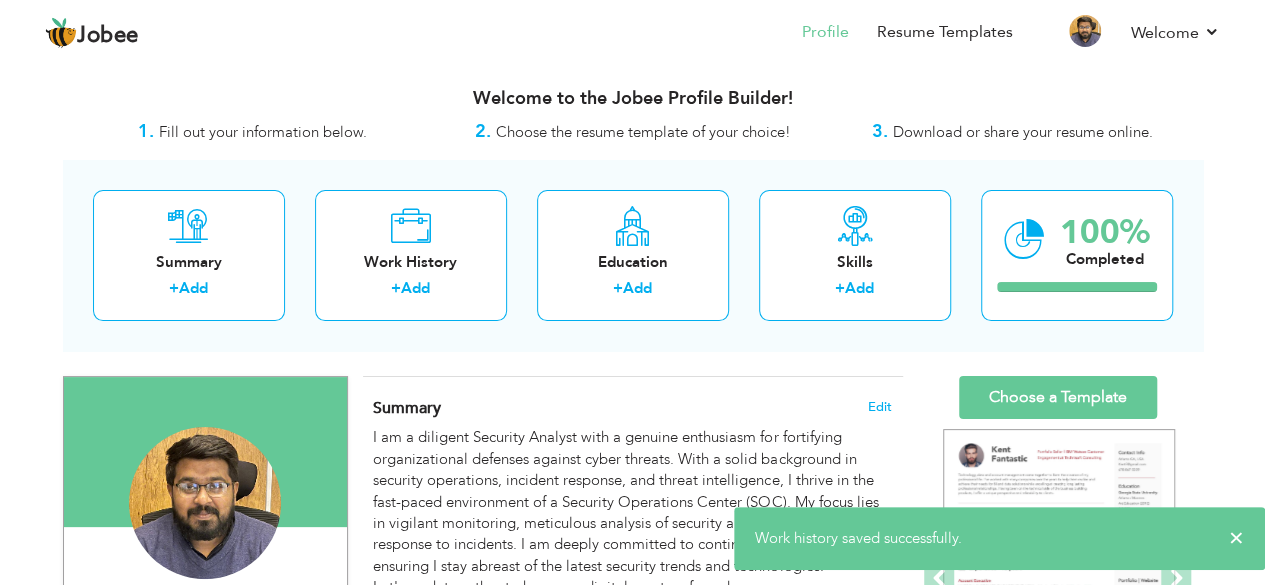 scroll, scrollTop: 0, scrollLeft: 0, axis: both 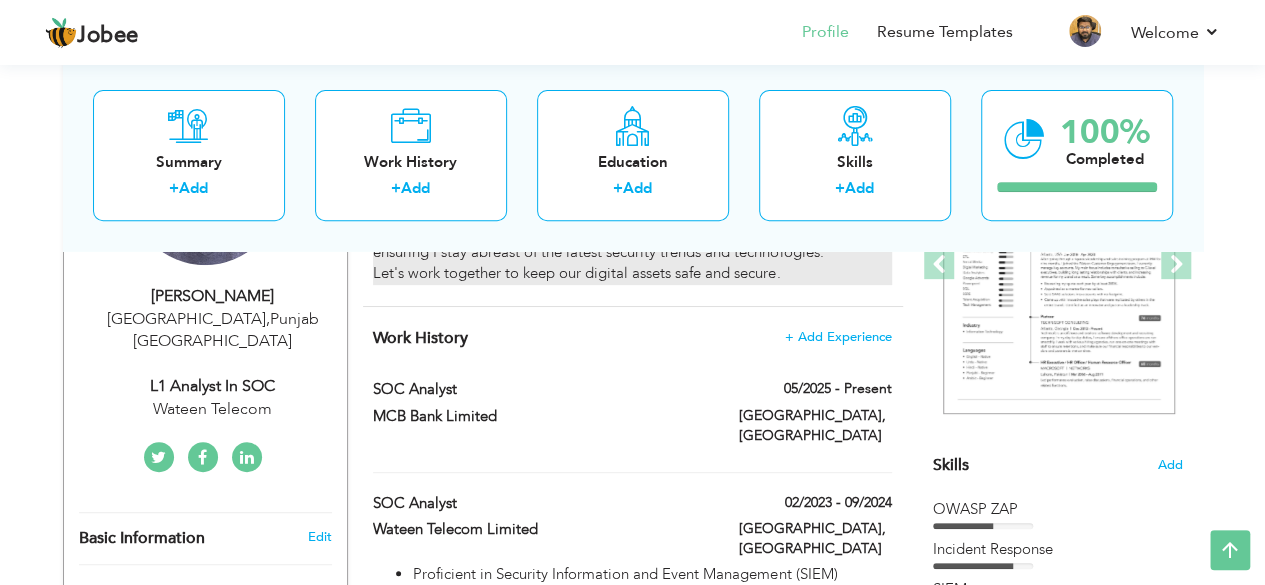 click on "SOC Analyst" at bounding box center (541, 503) 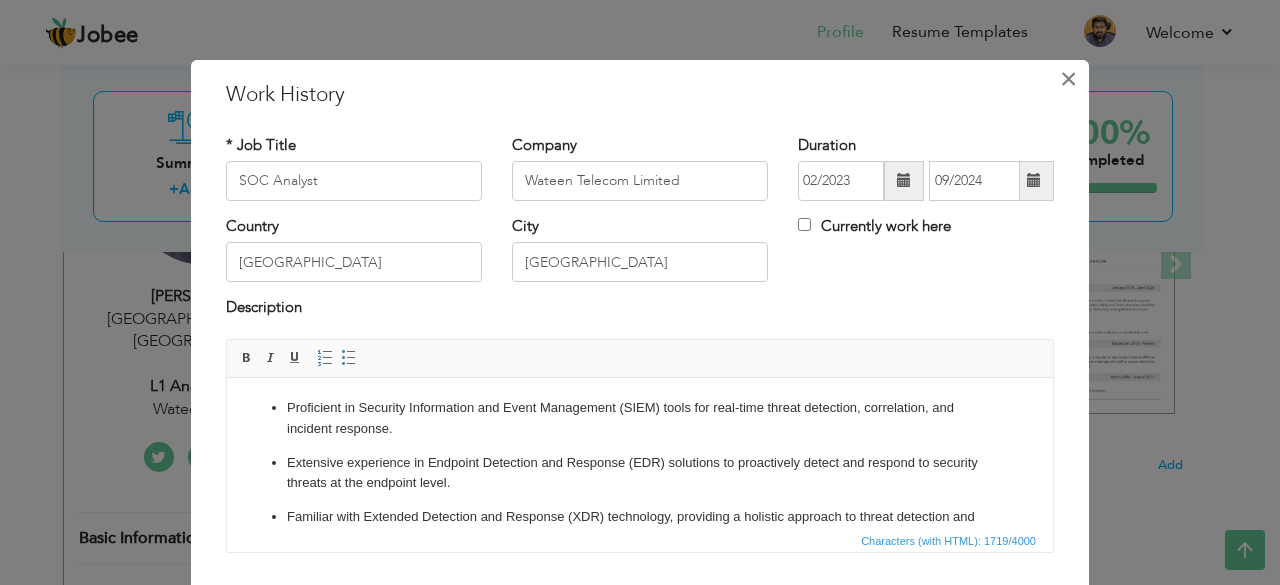 click on "×" at bounding box center [1068, 79] 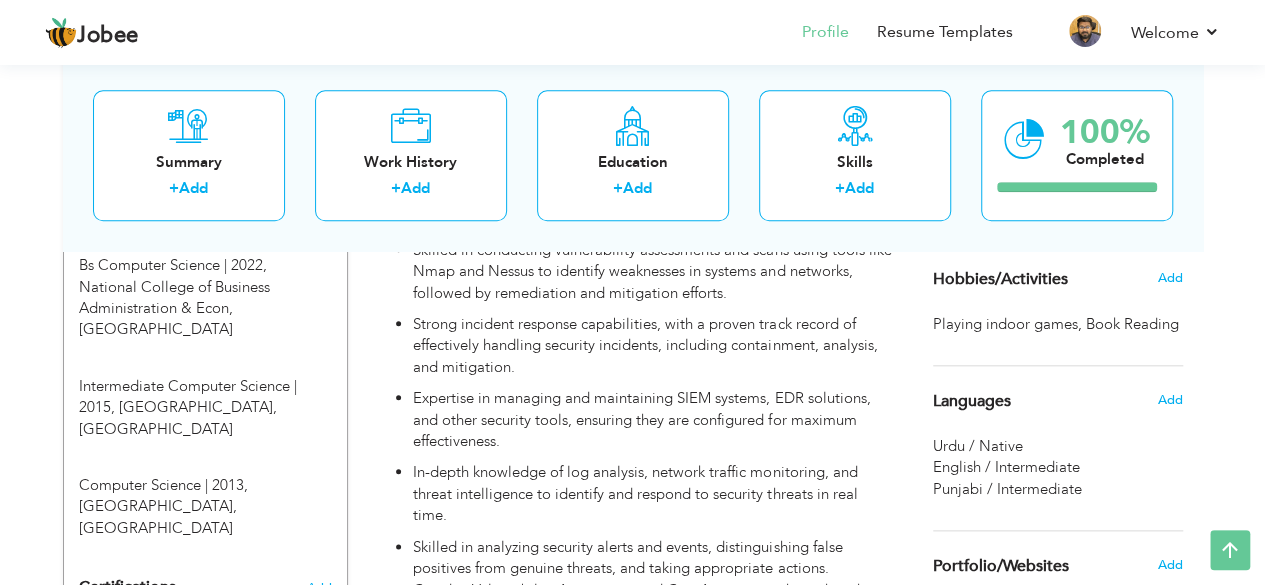 click on "Expertise in managing and maintaining SIEM systems, EDR solutions, and other security tools, ensuring they are configured for maximum effectiveness." at bounding box center (652, 420) 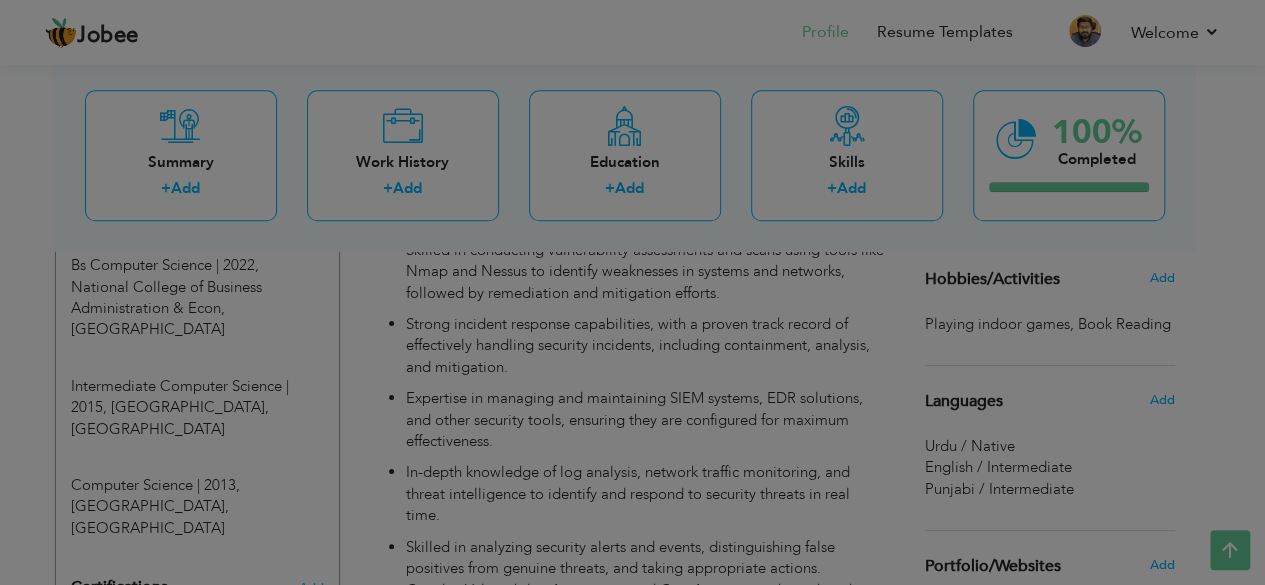 scroll, scrollTop: 916, scrollLeft: 0, axis: vertical 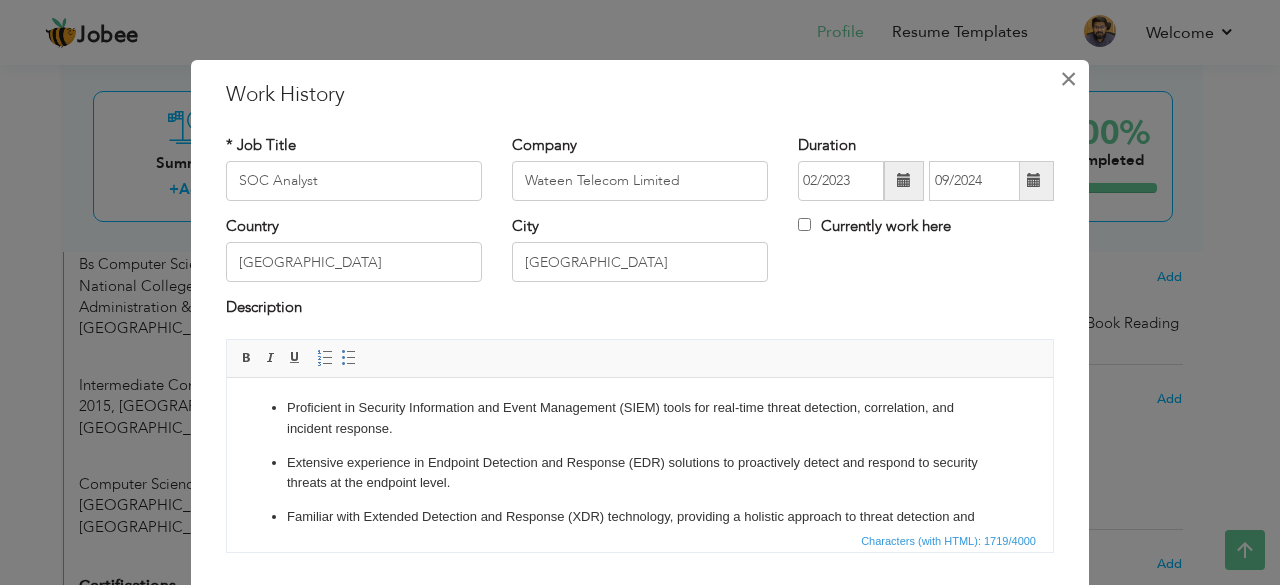 click on "×" at bounding box center (1068, 79) 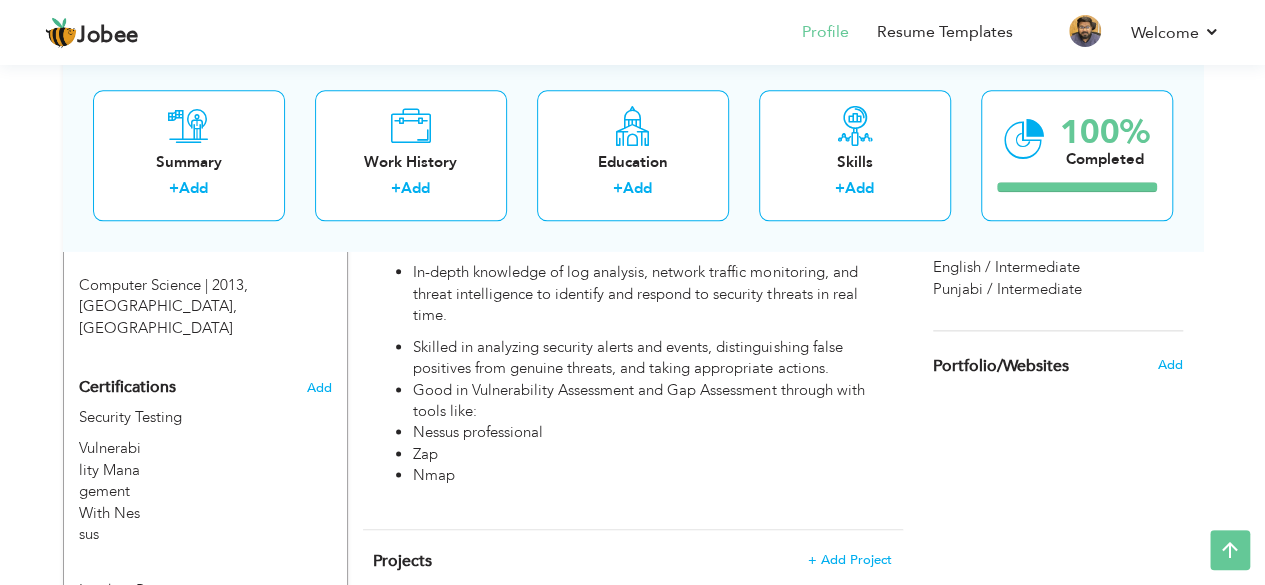 scroll, scrollTop: 1118, scrollLeft: 0, axis: vertical 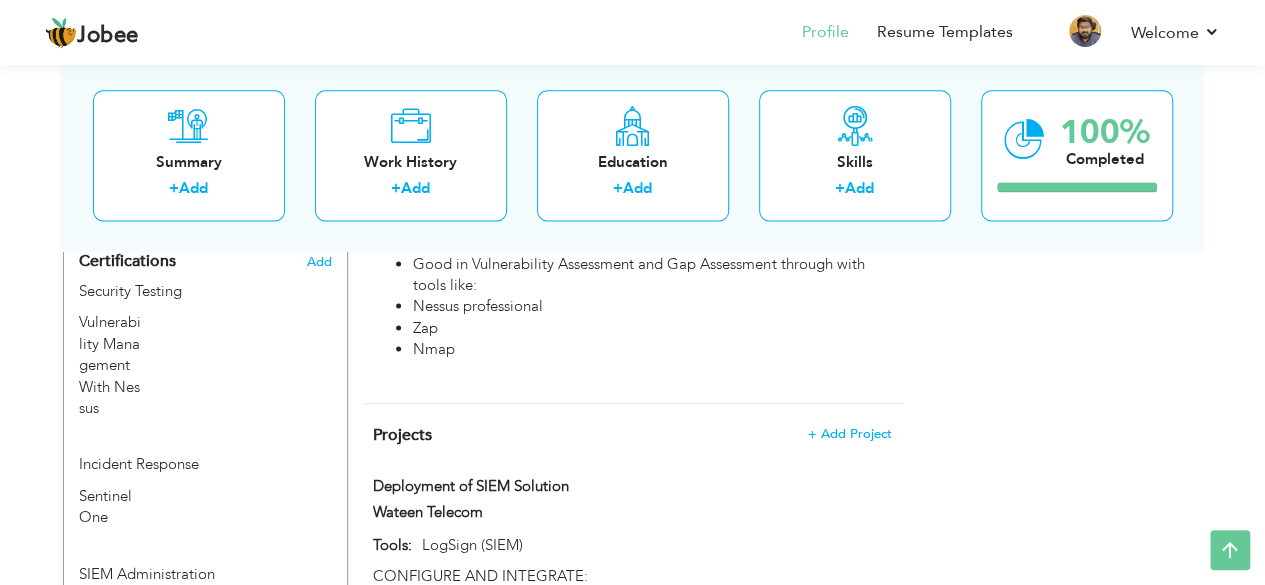 click on "View Resume
Export PDF
Profile
Summary
Public Link
Experience
Education
Awards
Work Histroy
Projects
Certifications
Skills
Preferred Job City" at bounding box center [632, 46] 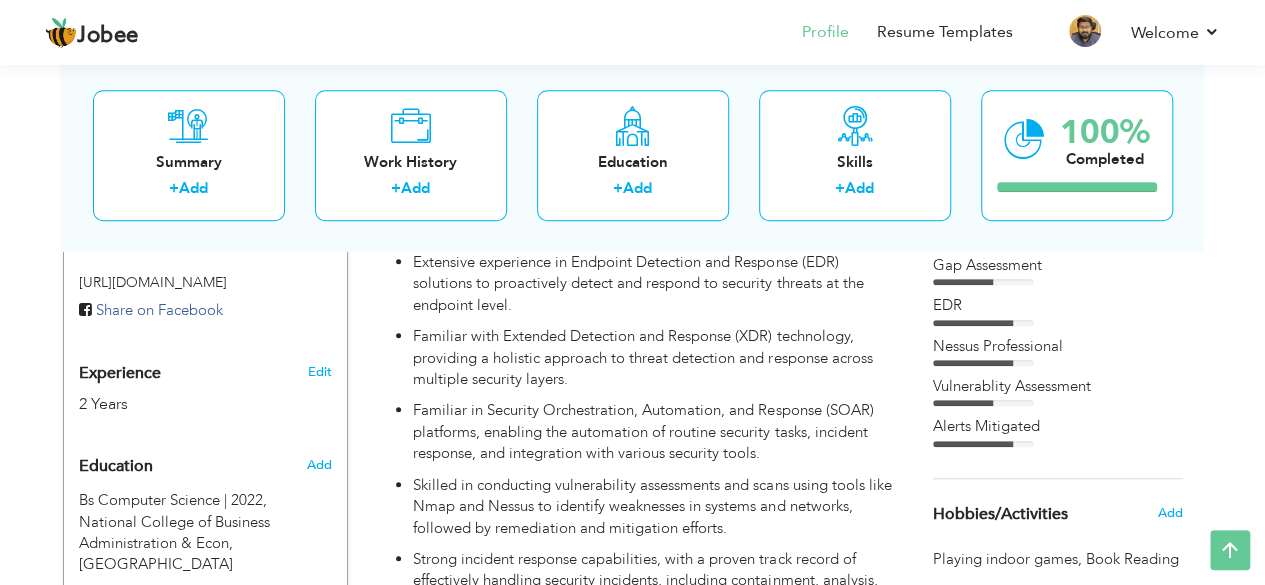 scroll, scrollTop: 567, scrollLeft: 0, axis: vertical 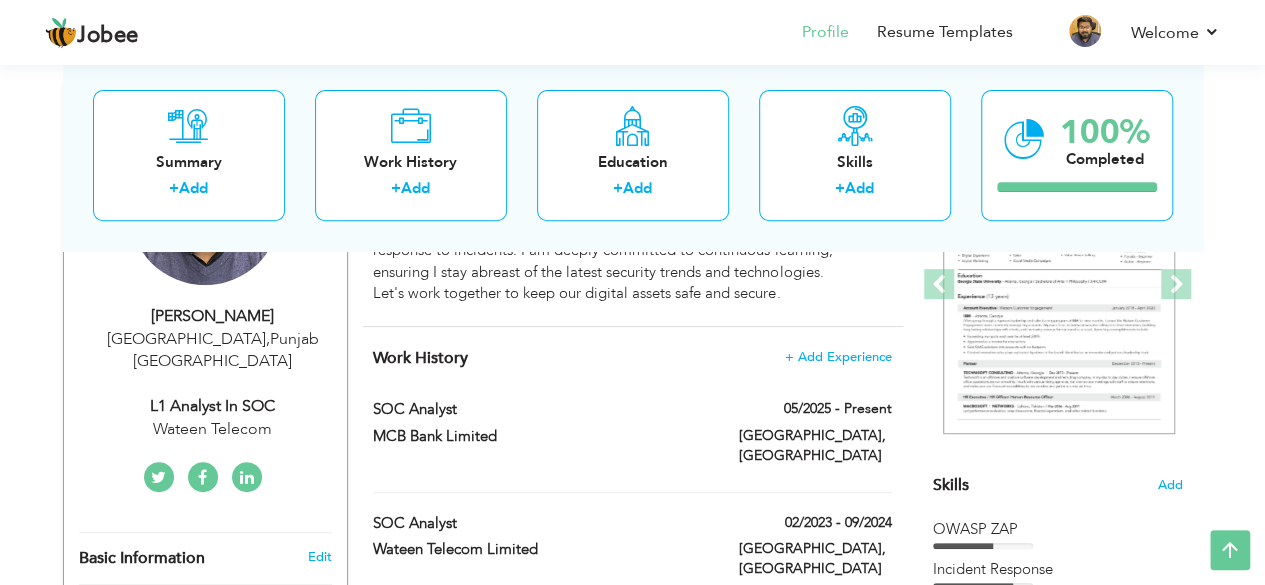 click on "Lahore ,  Punjab Pakistan" at bounding box center (213, 351) 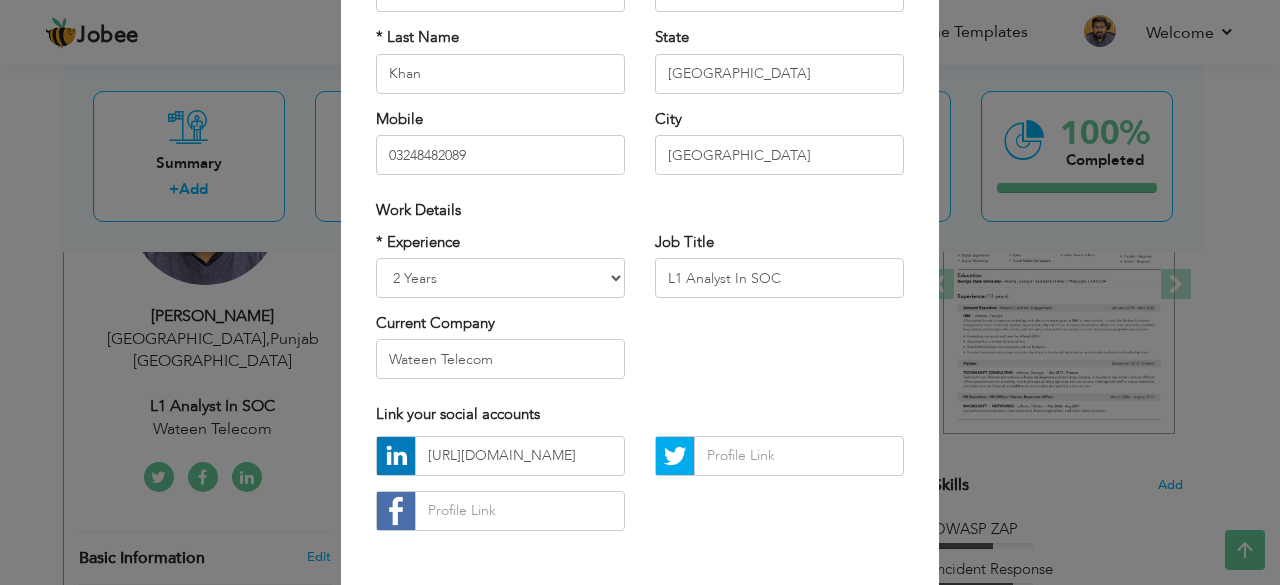 click at bounding box center (779, 463) 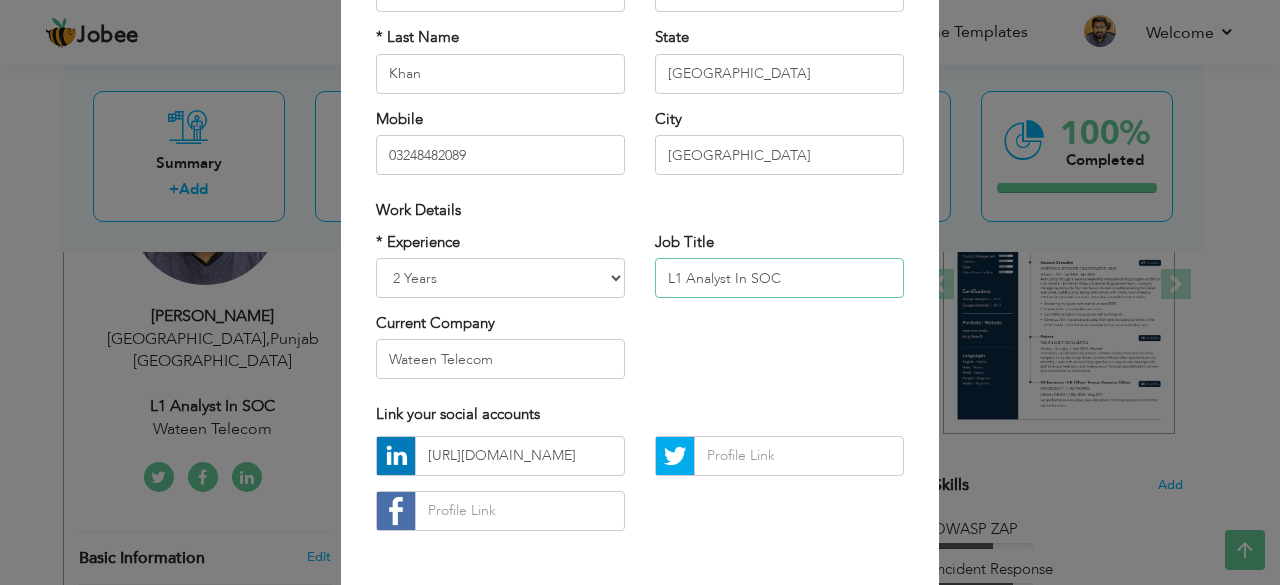 click on "L1 Analyst In SOC" at bounding box center [779, 278] 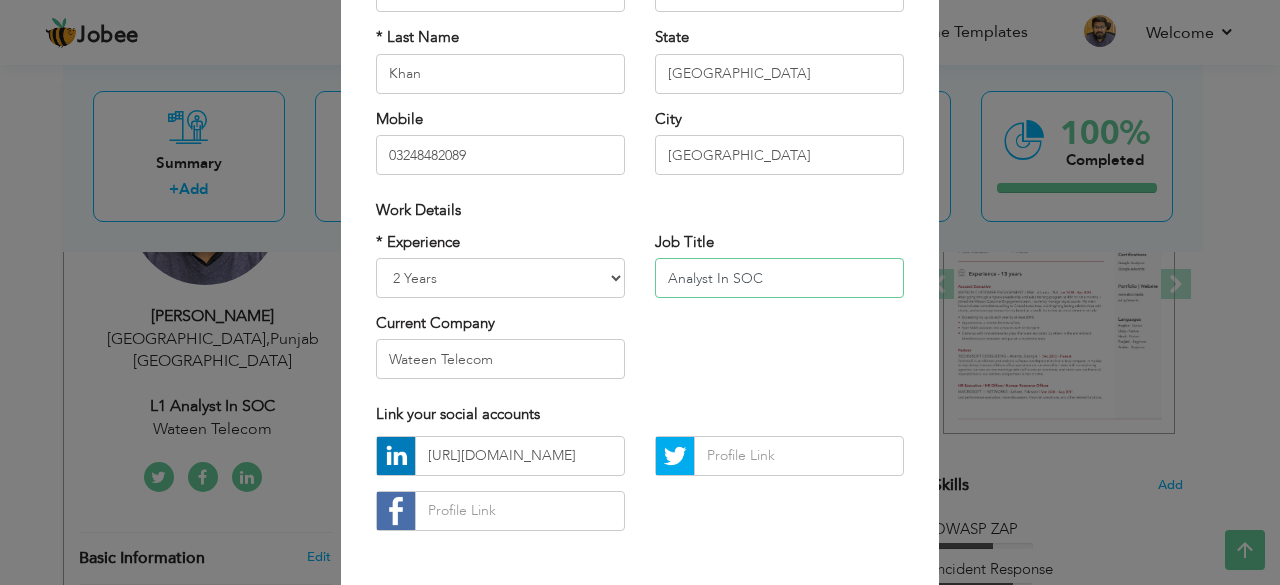 type on "Analyst In SOC" 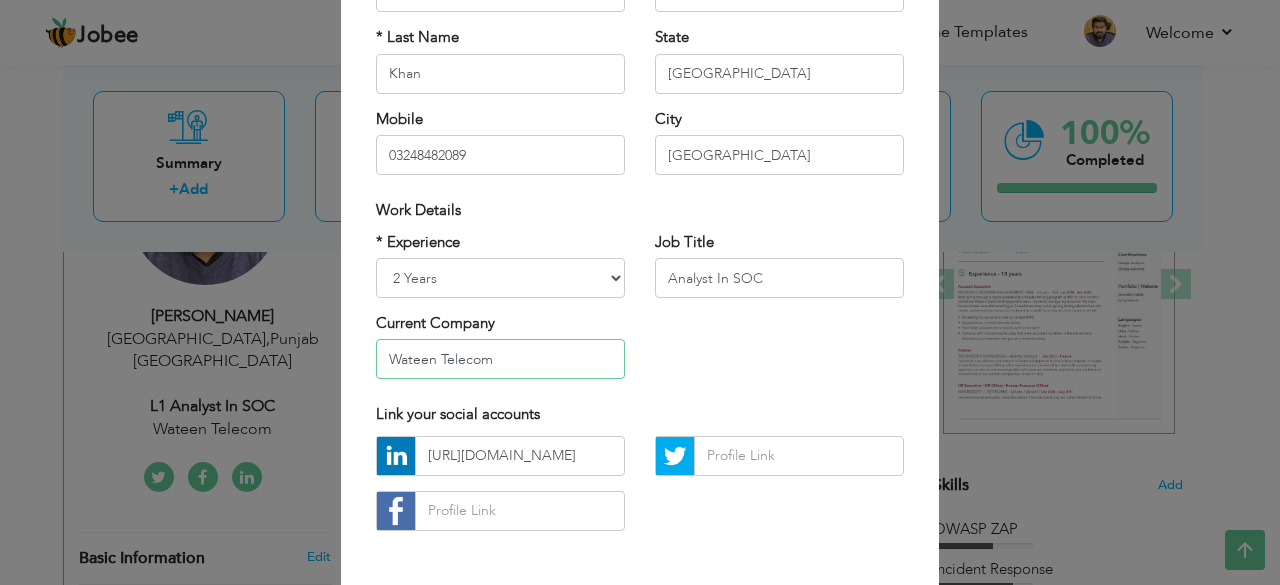 drag, startPoint x: 519, startPoint y: 363, endPoint x: 340, endPoint y: 367, distance: 179.0447 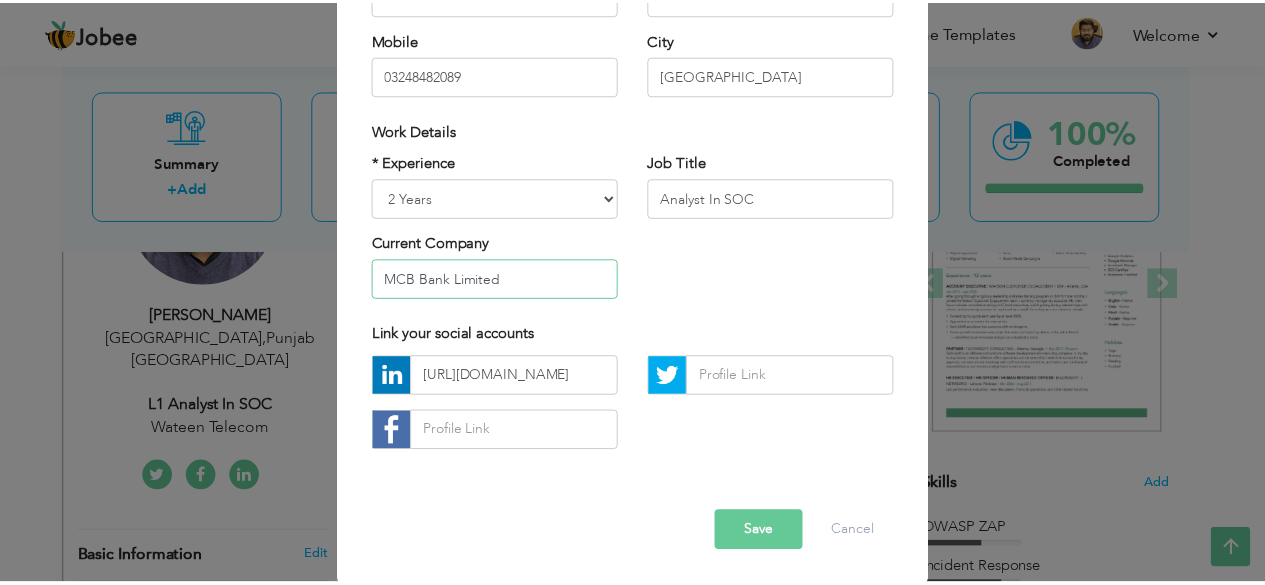 scroll, scrollTop: 311, scrollLeft: 0, axis: vertical 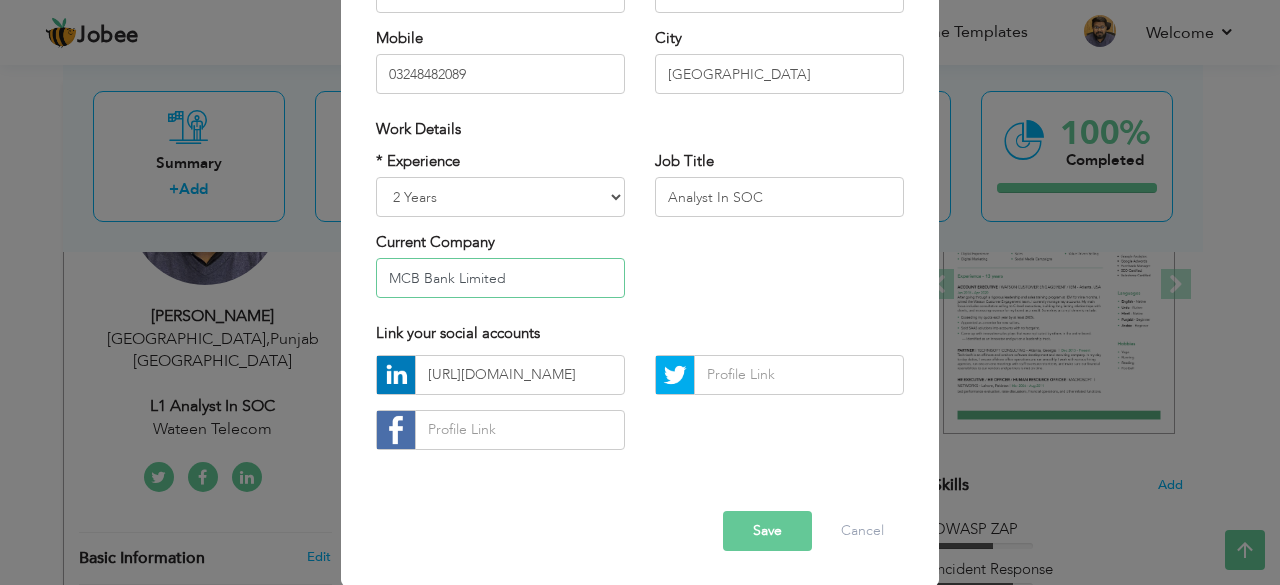 type on "MCB Bank Limited" 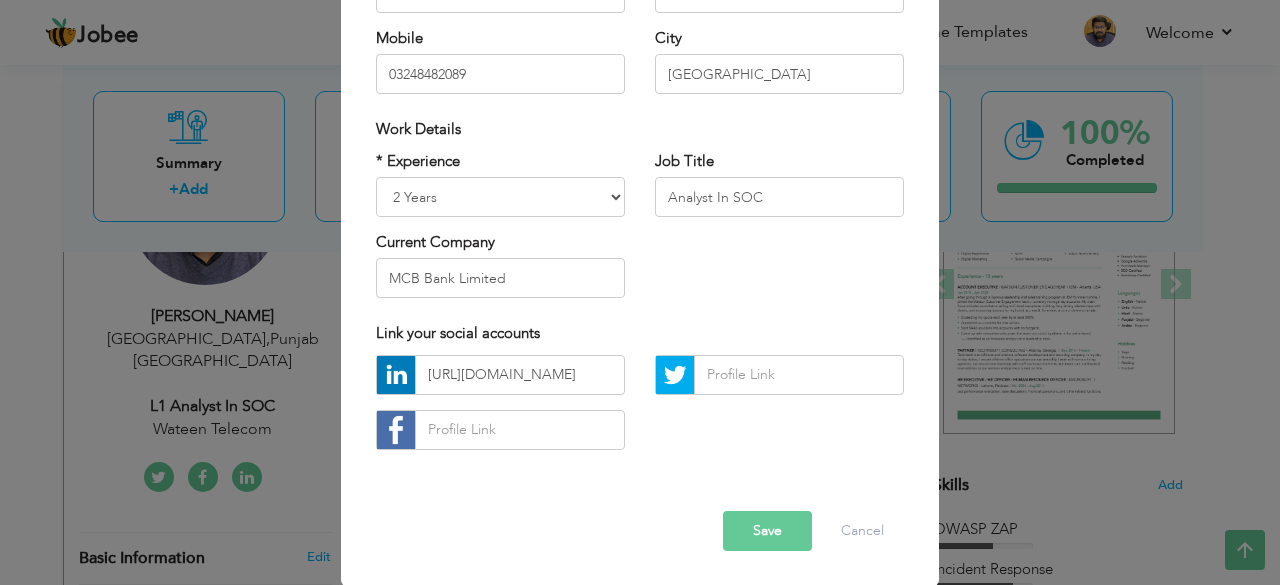 click on "Save" at bounding box center [767, 531] 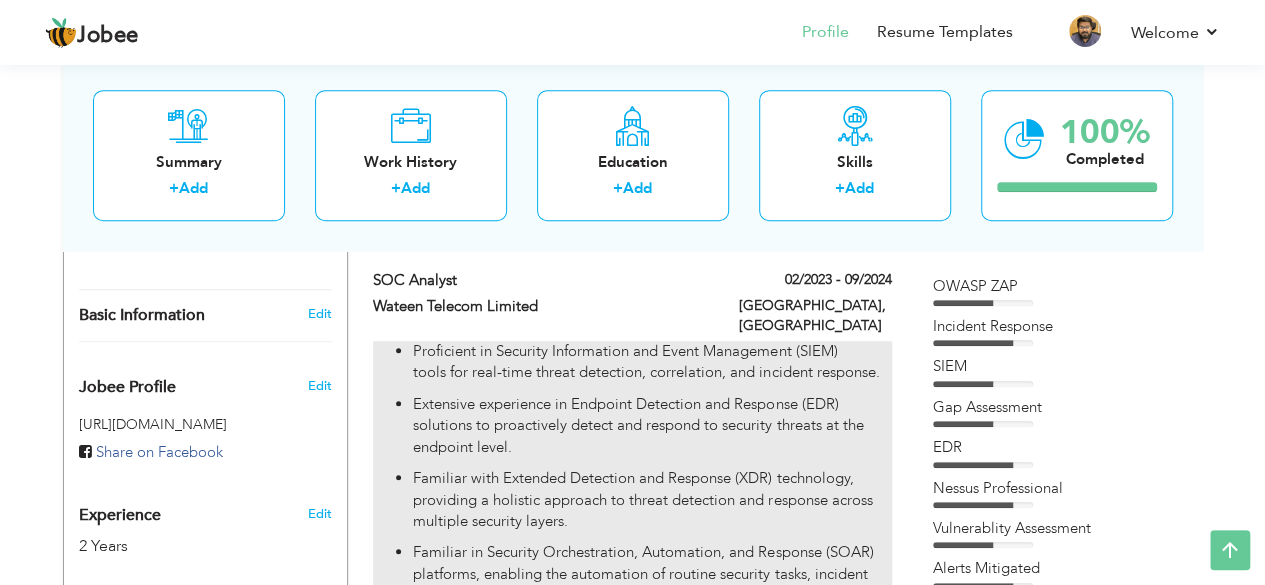 scroll, scrollTop: 540, scrollLeft: 0, axis: vertical 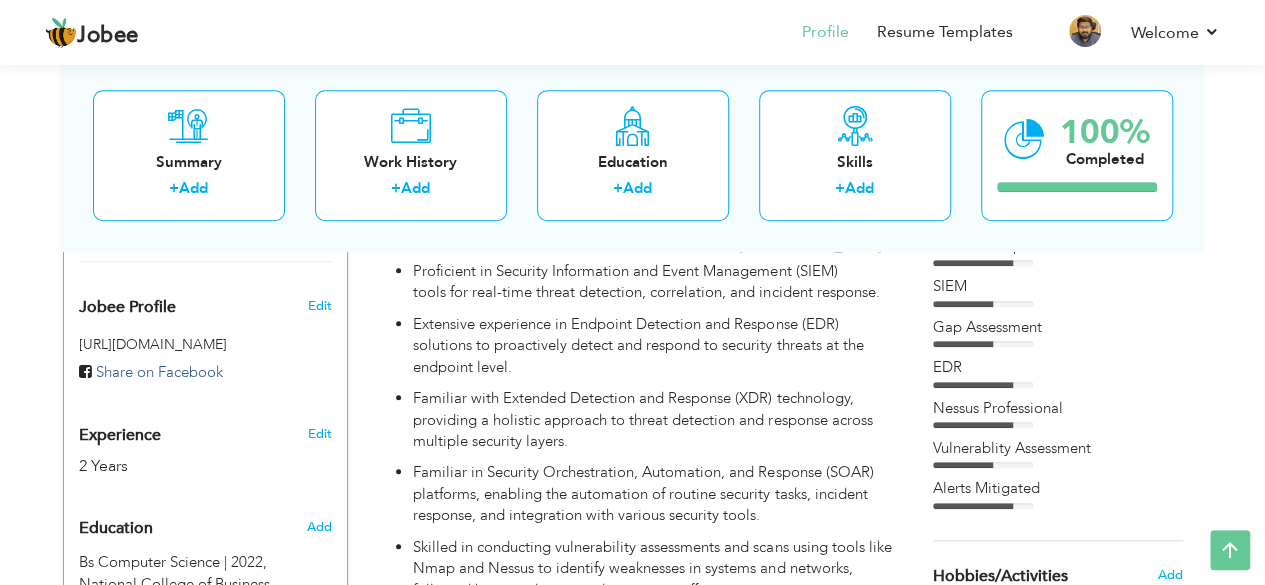 drag, startPoint x: 784, startPoint y: 561, endPoint x: 0, endPoint y: 460, distance: 790.47894 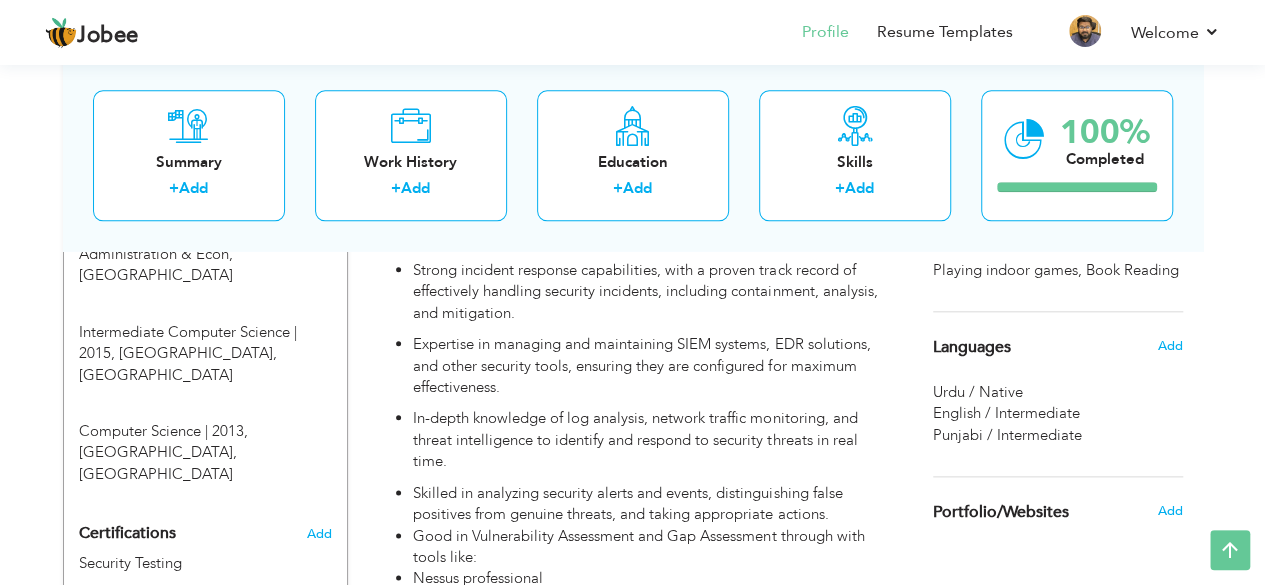 click on "View Resume
Export PDF
Profile
Summary
Public Link
Experience
Education
Awards
Work Histroy
Projects
Certifications
Skills
Preferred Job City" at bounding box center (632, 318) 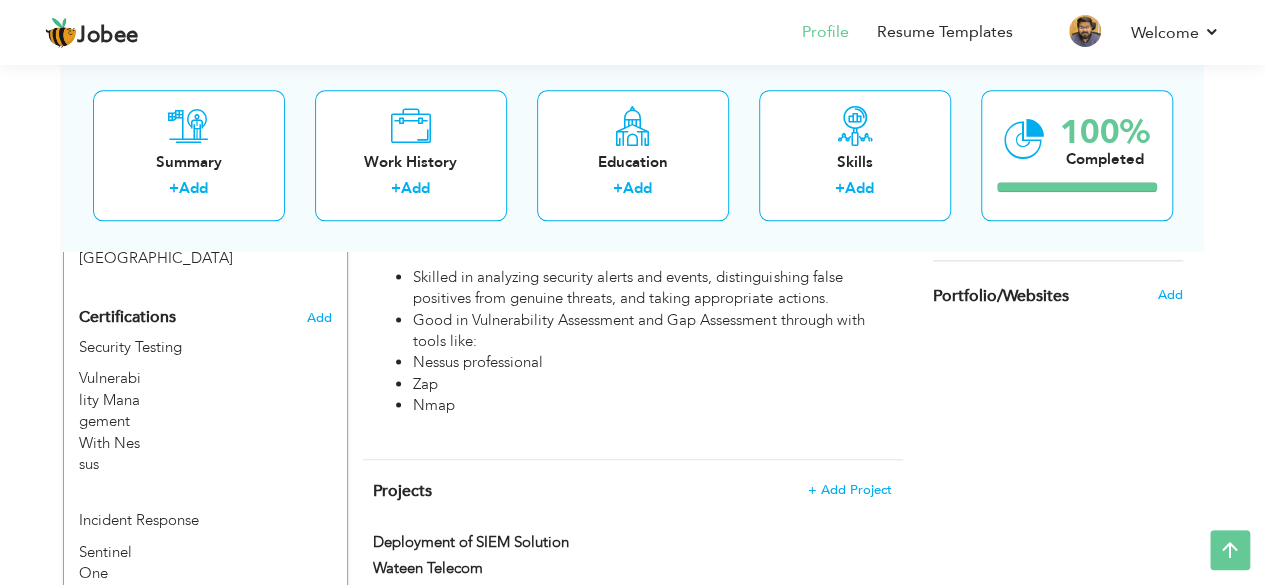 scroll, scrollTop: 1190, scrollLeft: 0, axis: vertical 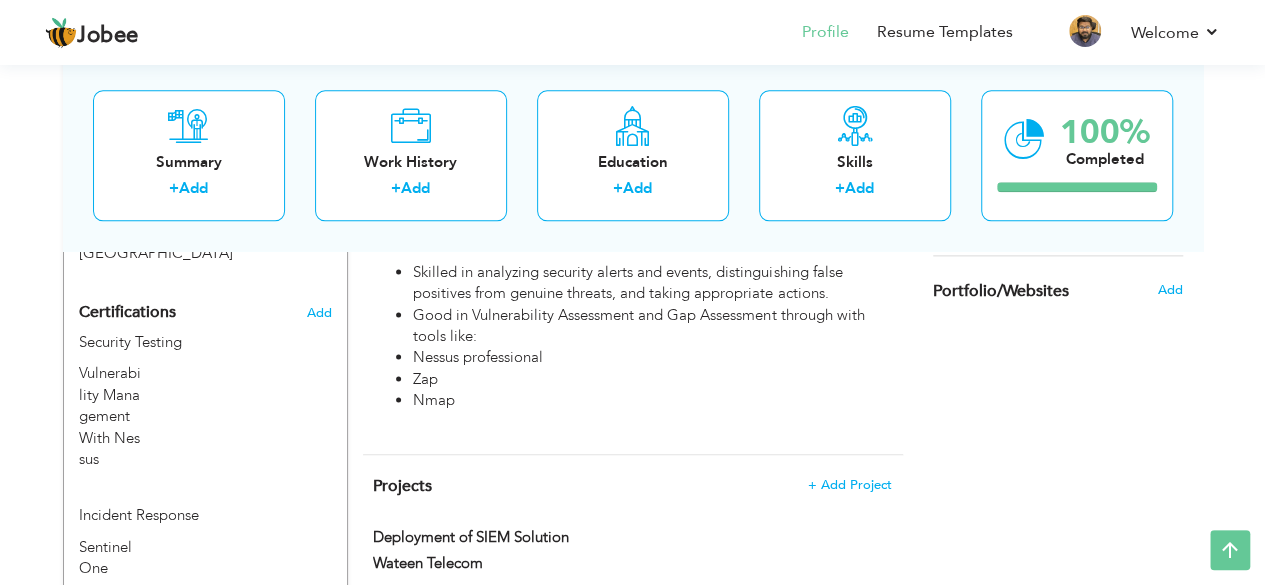 click on "View Resume
Export PDF
Profile
Summary
Public Link
Experience
Education
Awards
Work Histroy
Projects
Certifications
Skills
Preferred Job City" at bounding box center (632, 97) 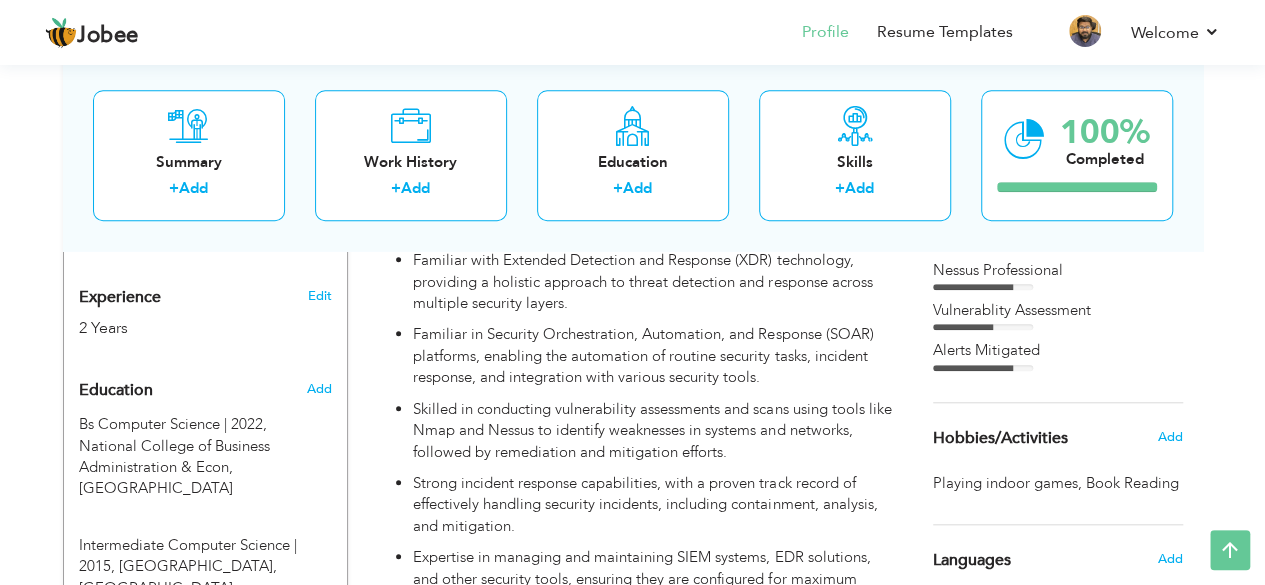 scroll, scrollTop: 812, scrollLeft: 0, axis: vertical 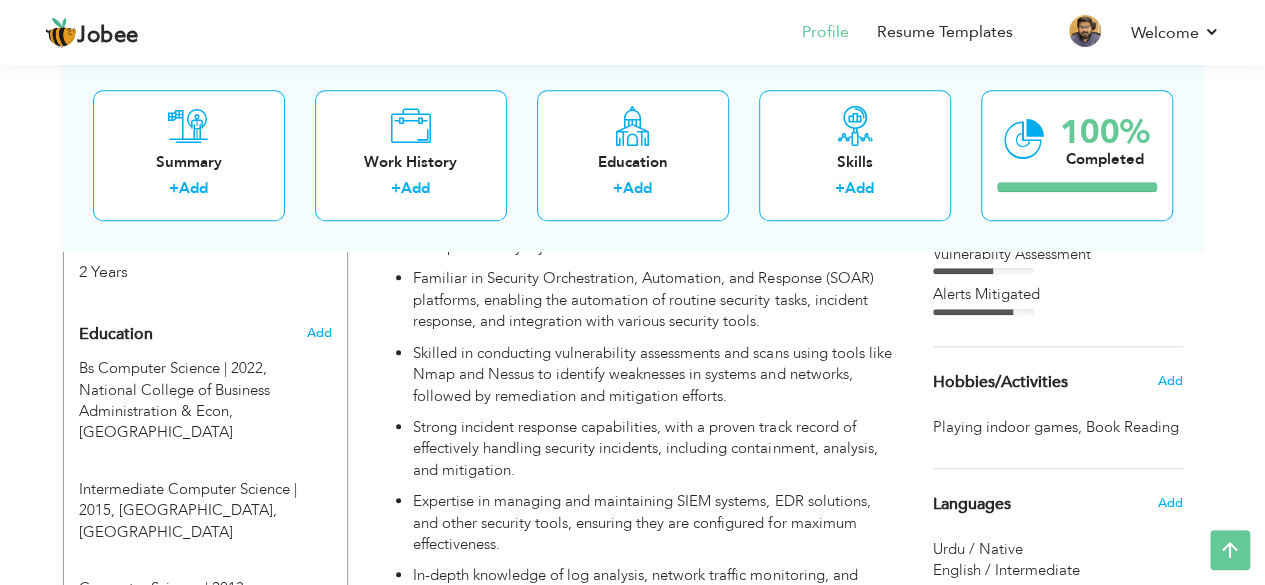 click on "Hobbies/Activities" at bounding box center (1000, 383) 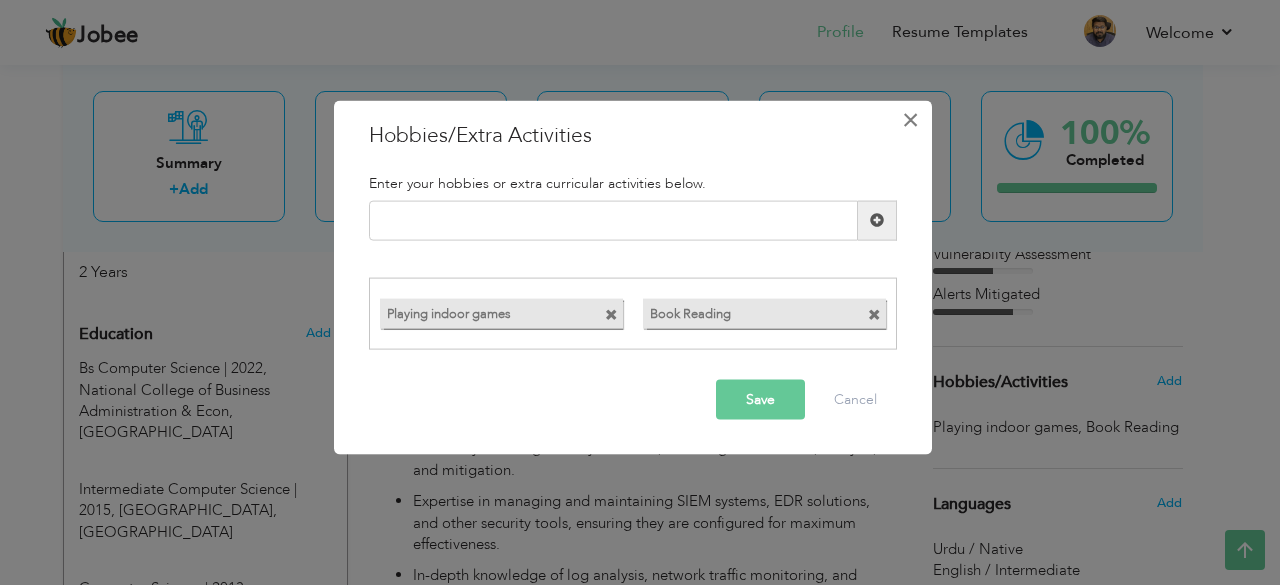 click on "×" at bounding box center (910, 119) 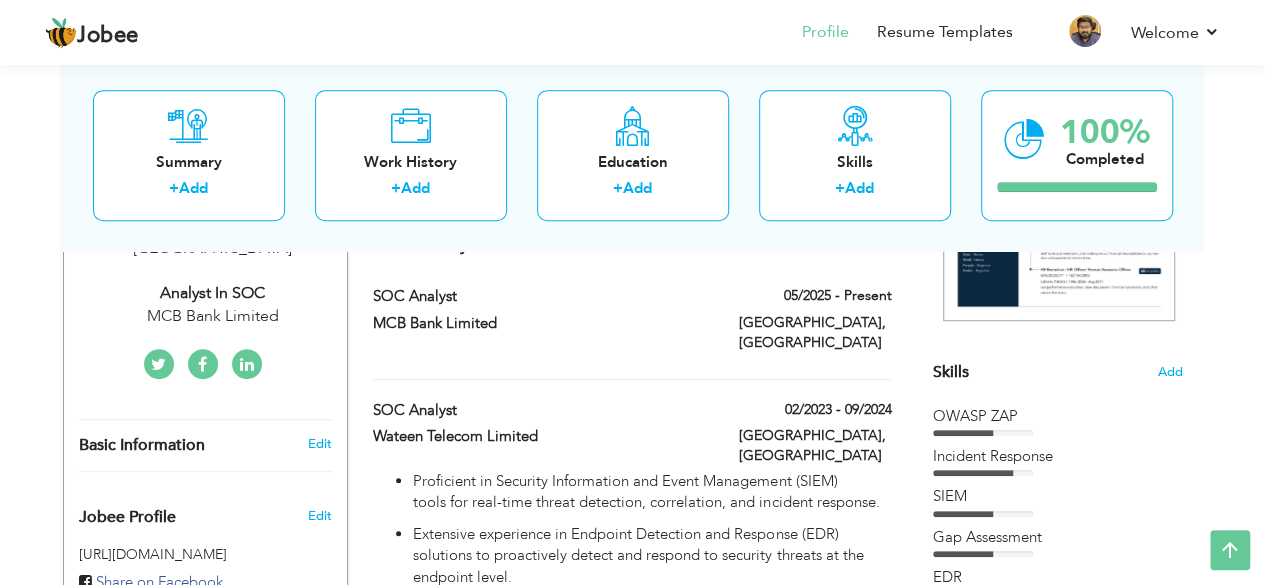 scroll, scrollTop: 407, scrollLeft: 0, axis: vertical 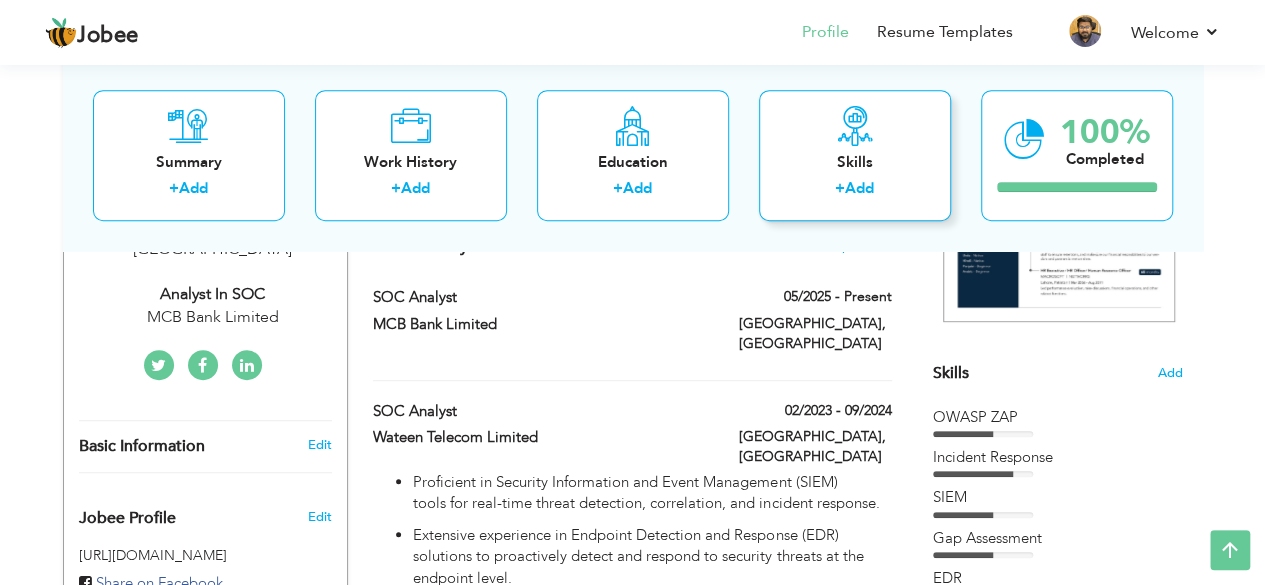 drag, startPoint x: 1049, startPoint y: 335, endPoint x: 854, endPoint y: 181, distance: 248.47736 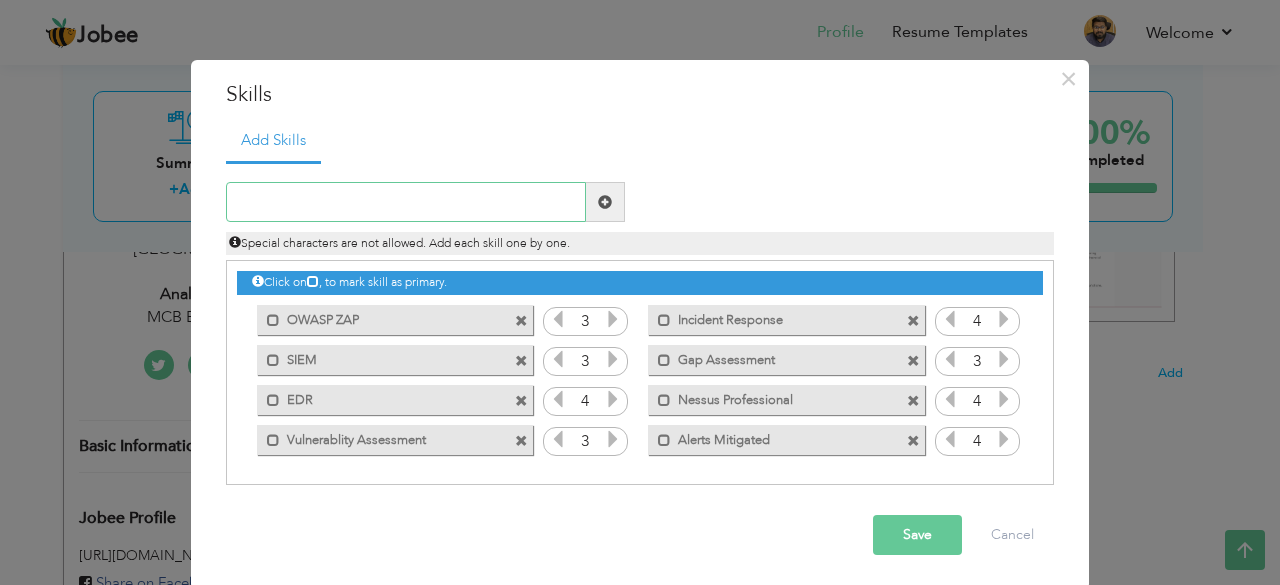 click at bounding box center [406, 202] 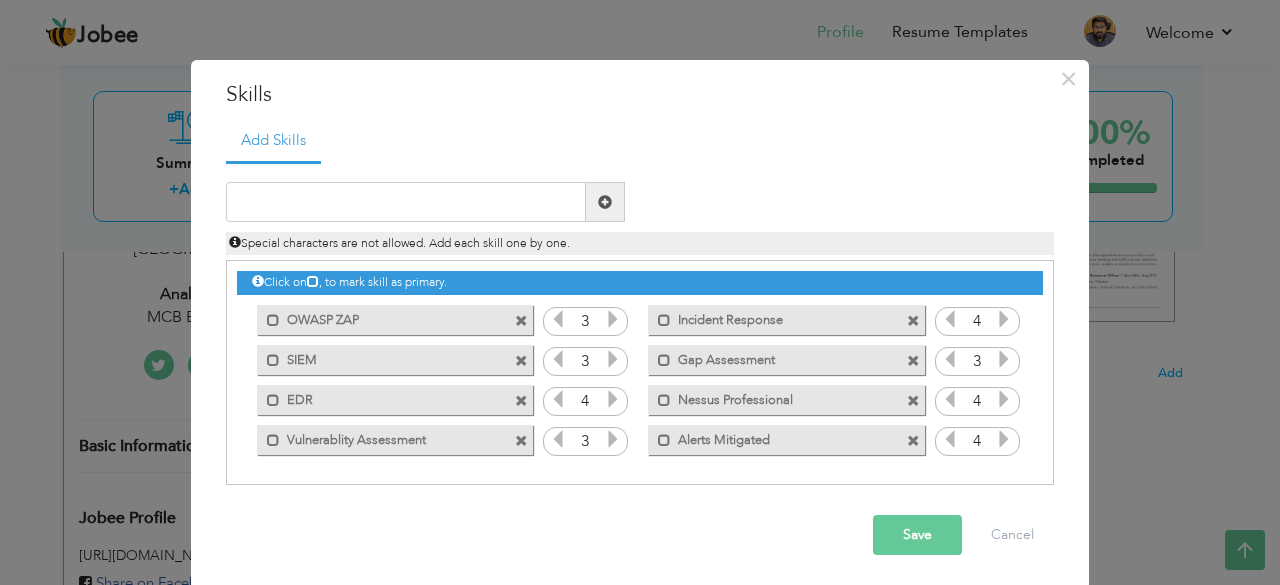 click at bounding box center (613, 359) 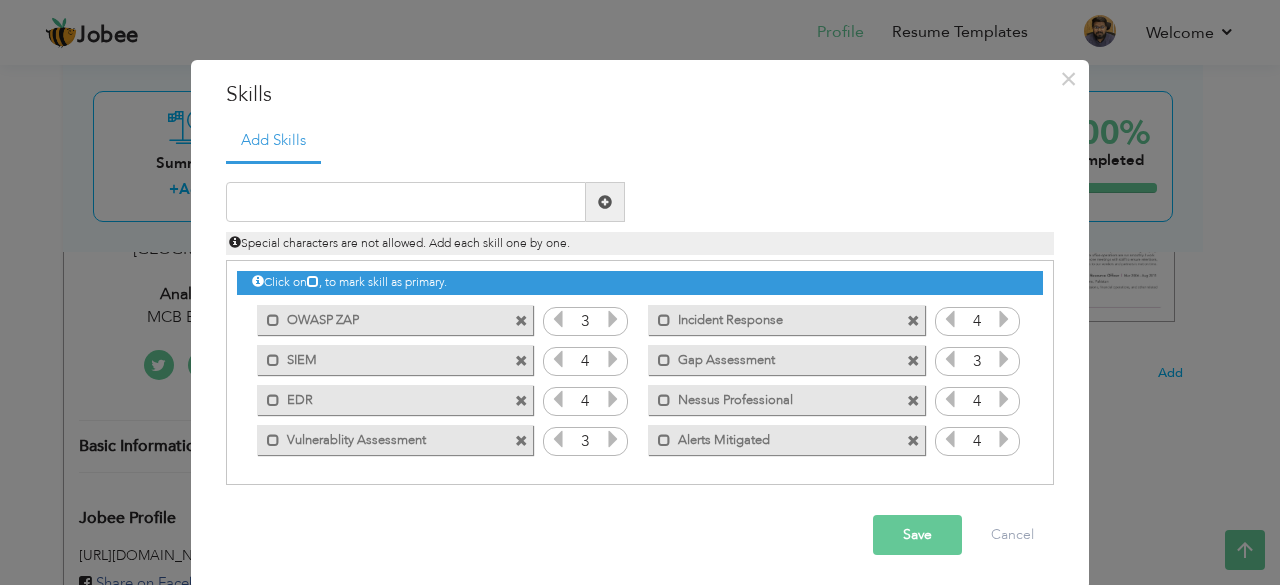 click on "Save
Cancel" at bounding box center [640, 535] 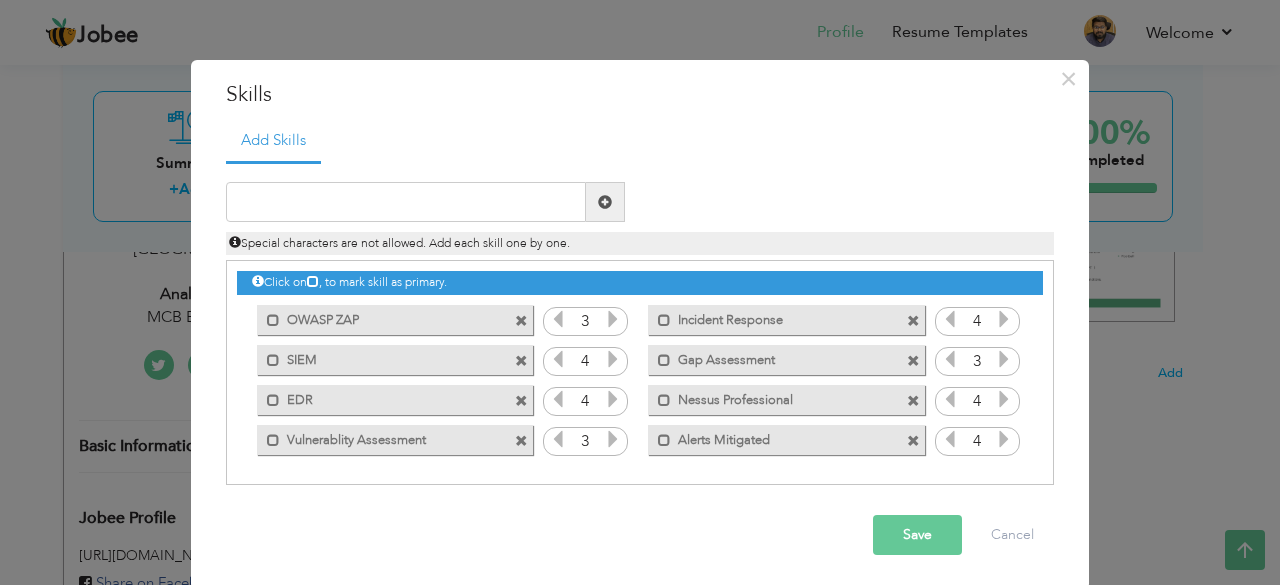 click on "Save" at bounding box center [917, 535] 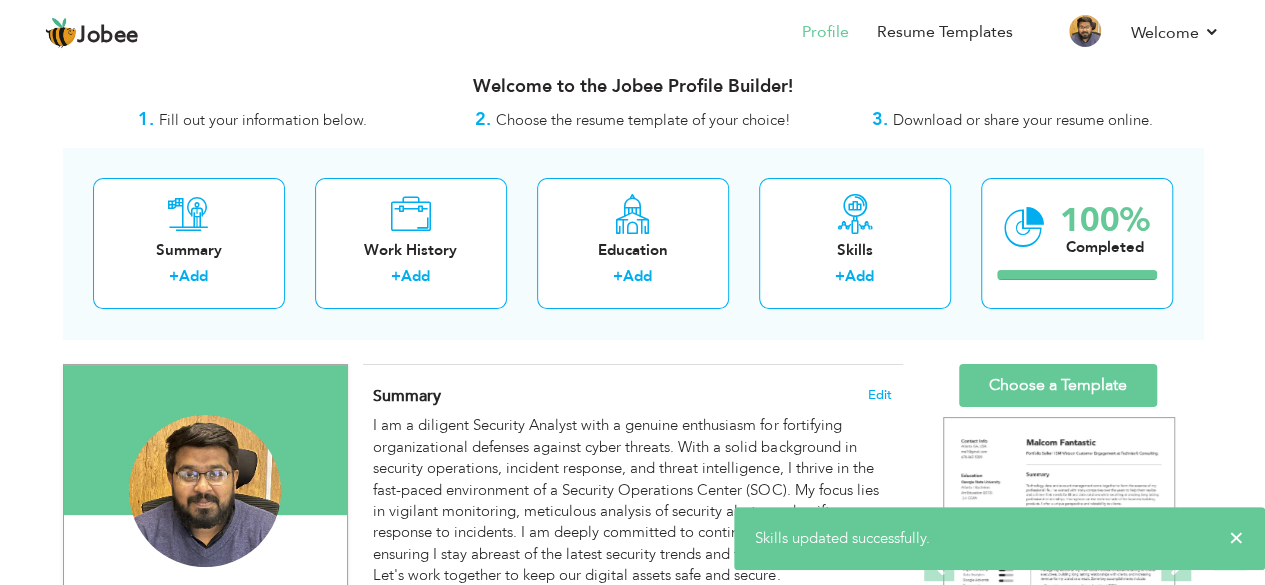 scroll, scrollTop: 0, scrollLeft: 0, axis: both 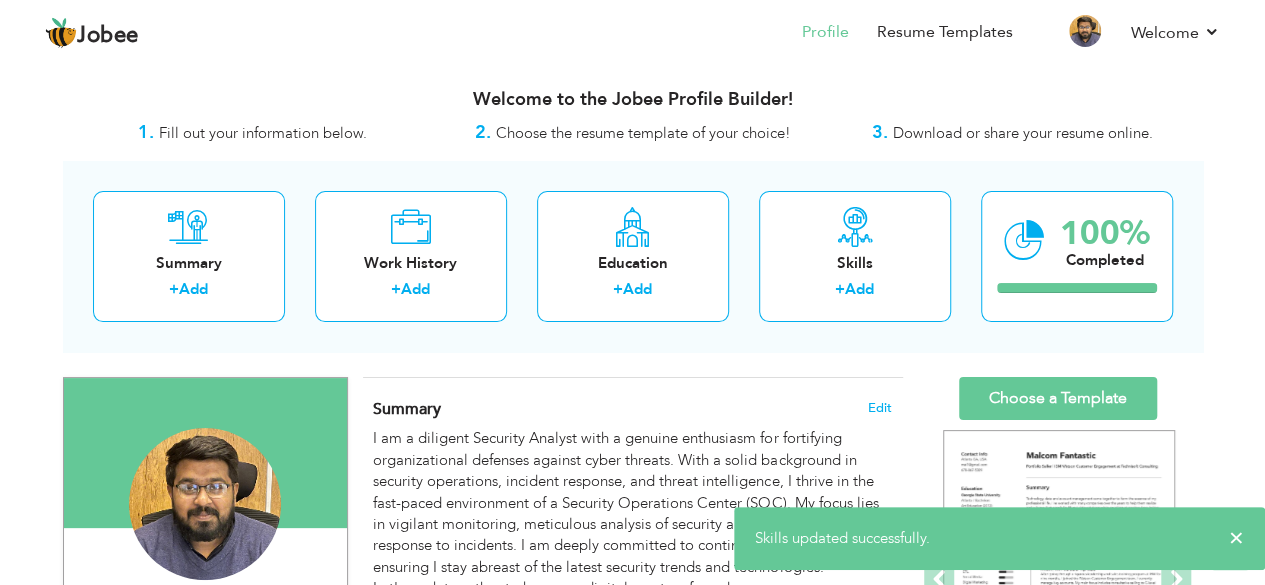 click on "I am a diligent Security Analyst with a genuine enthusiasm for fortifying organizational defenses against cyber threats. With a solid background in security operations, incident response, and threat intelligence, I thrive in the fast-paced environment of a Security Operations Center (SOC). My focus lies in vigilant monitoring, meticulous analysis of security alerts, and swift response to incidents. I am deeply committed to continuous learning, ensuring I stay abreast of the latest security trends and technologies.
Let's work together to keep our digital assets safe and secure." at bounding box center (632, 513) 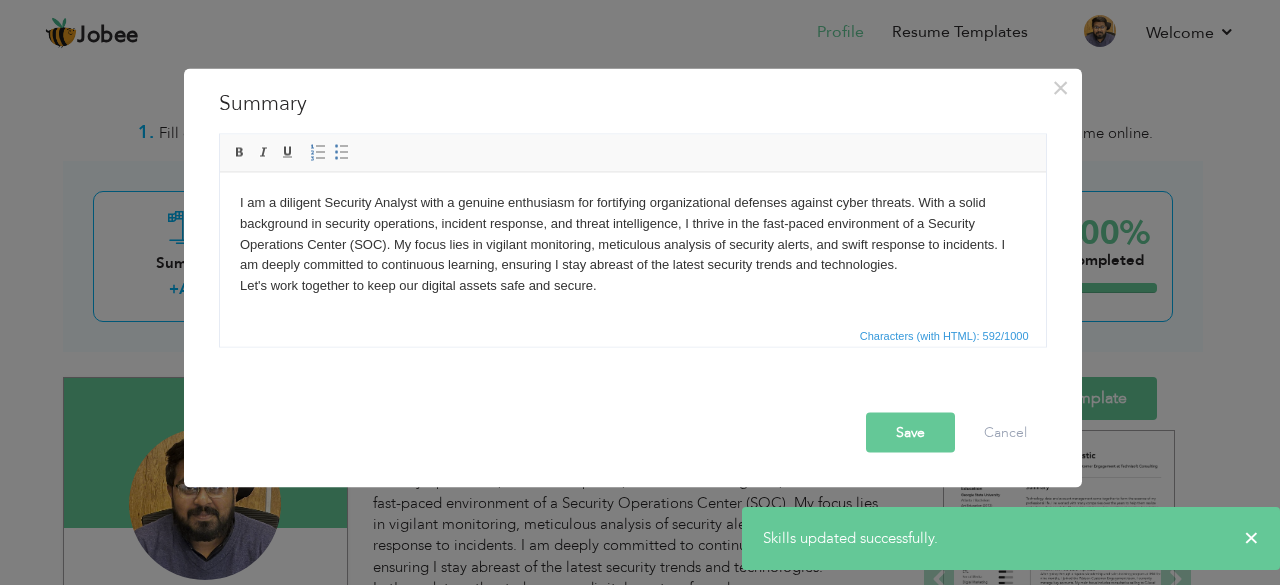 click on "Save
Cancel" at bounding box center (633, 414) 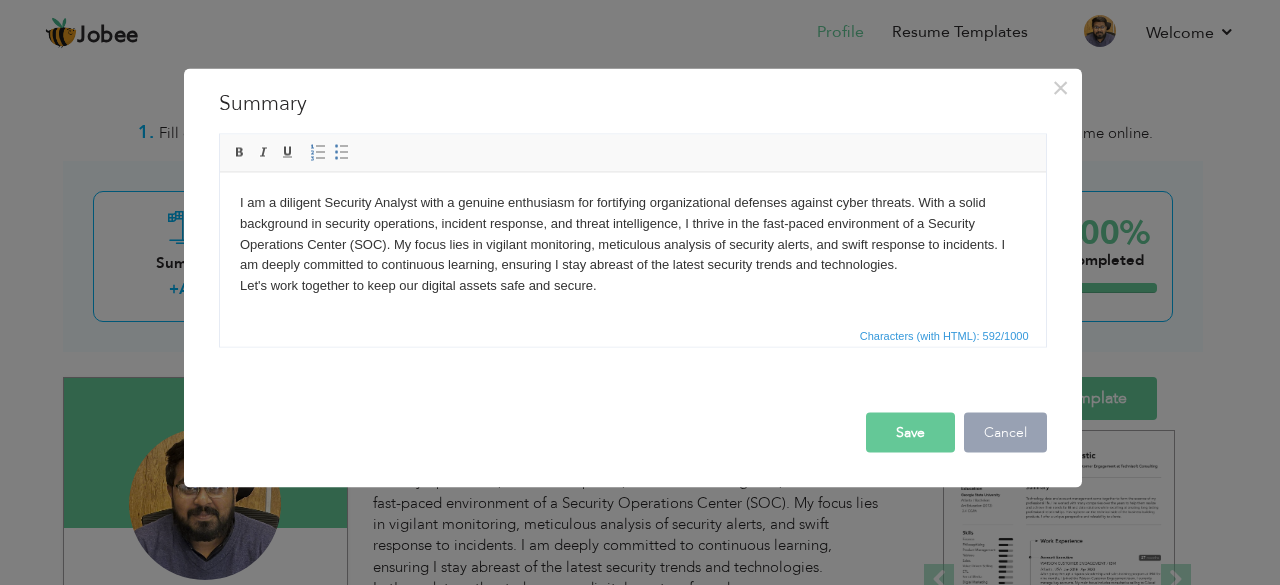 click on "Cancel" at bounding box center [1005, 432] 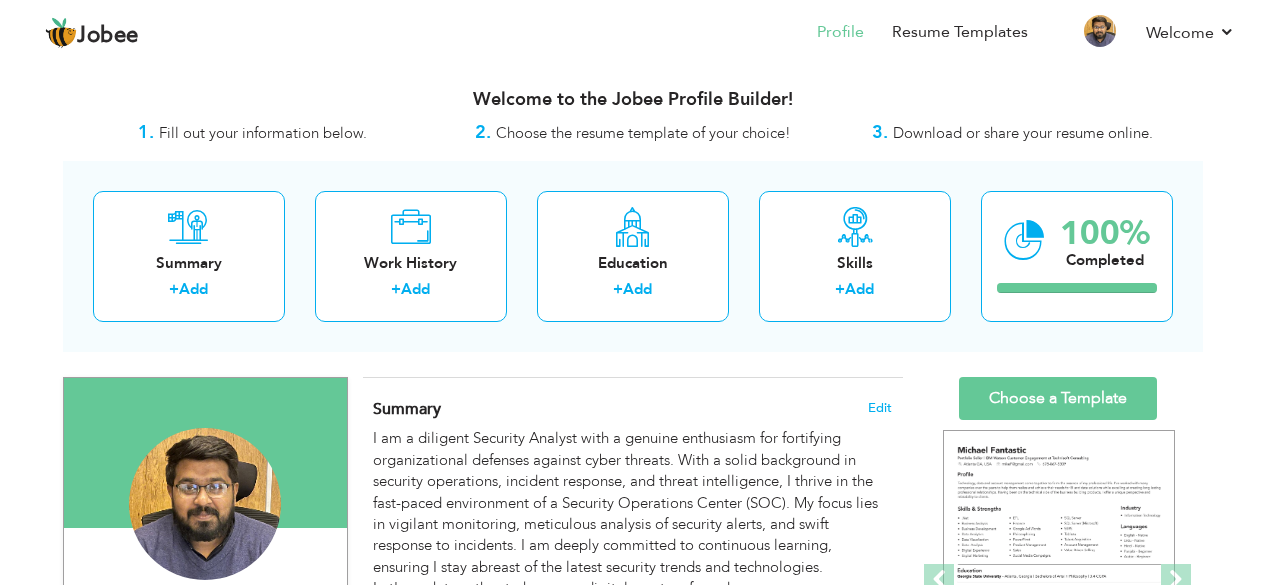 drag, startPoint x: 976, startPoint y: 423, endPoint x: 854, endPoint y: -87, distance: 524.38916 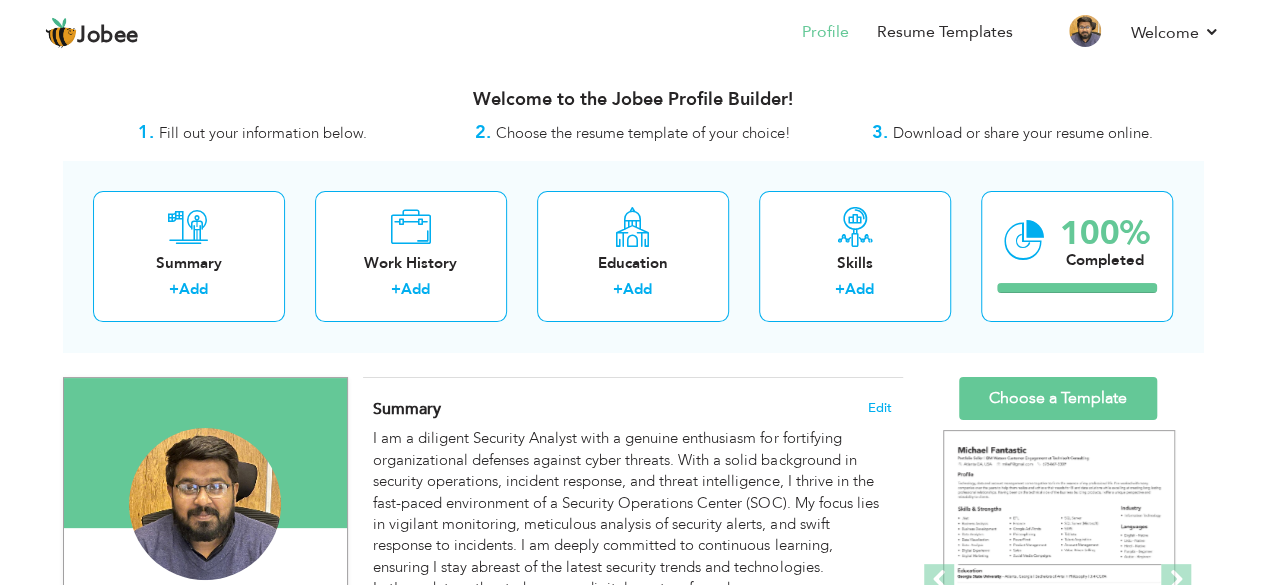 click on "Welcome to the Jobee Profile Builder!" at bounding box center [633, 100] 